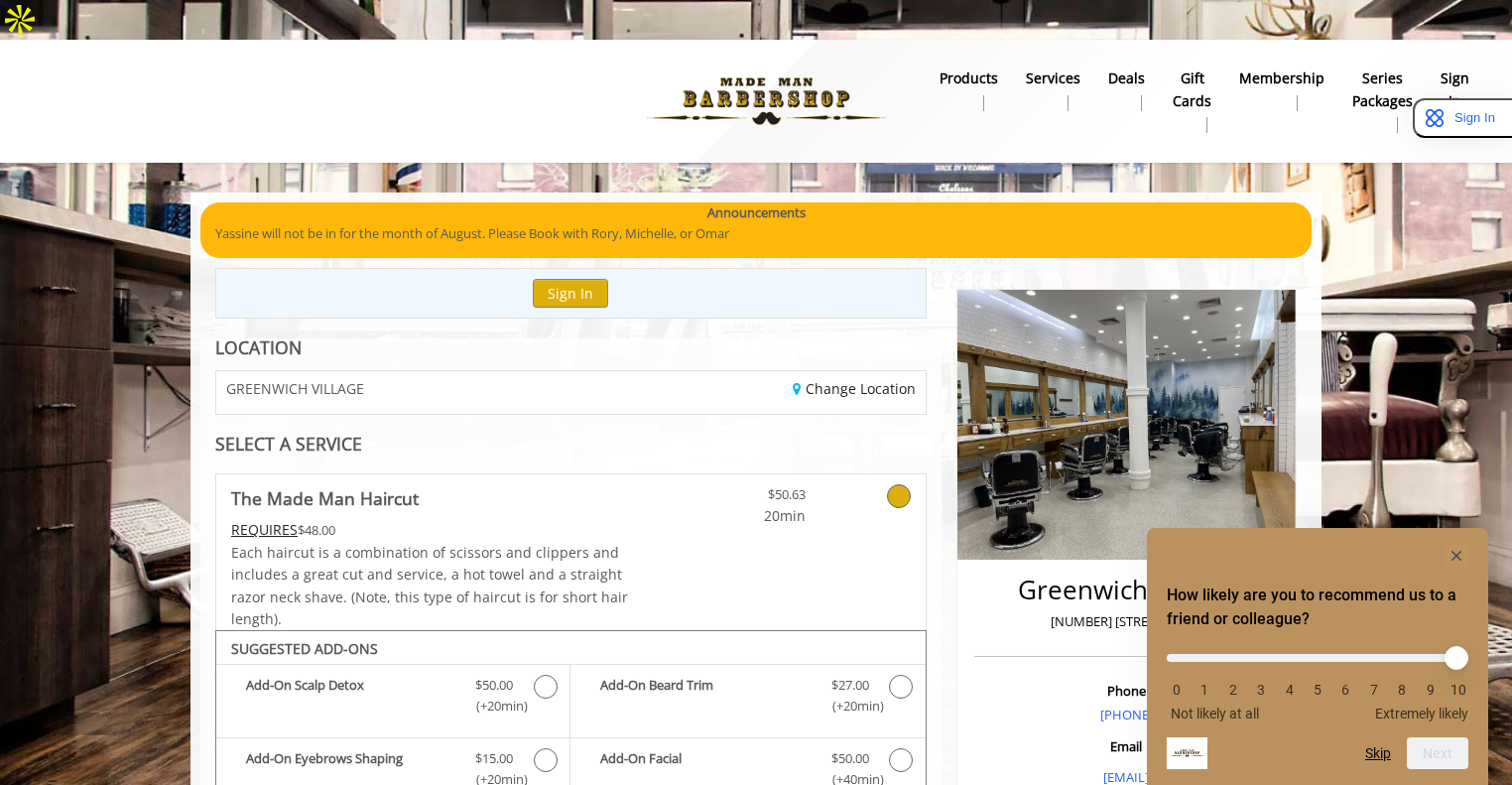 scroll, scrollTop: 618, scrollLeft: 0, axis: vertical 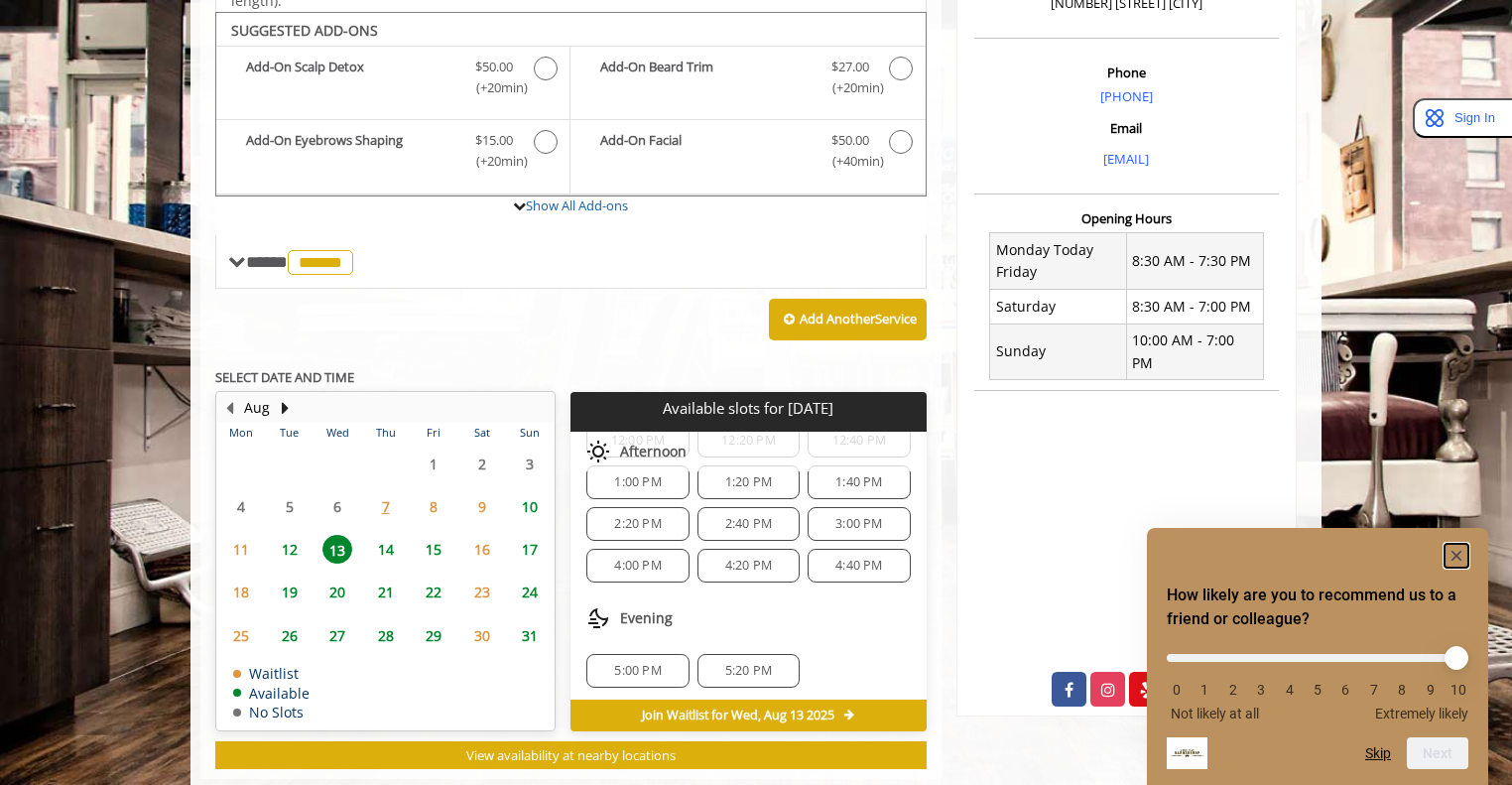 click 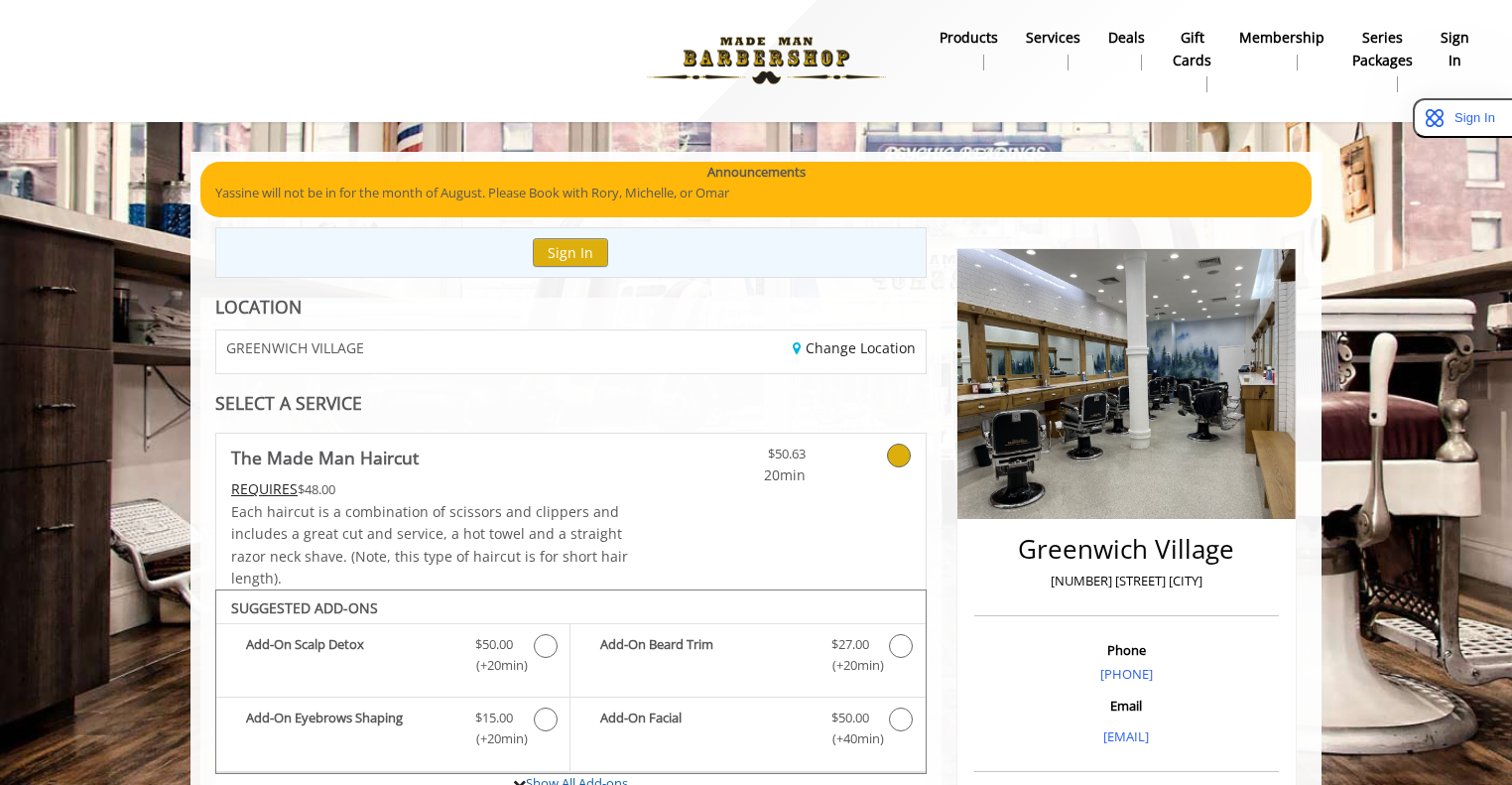scroll, scrollTop: 0, scrollLeft: 0, axis: both 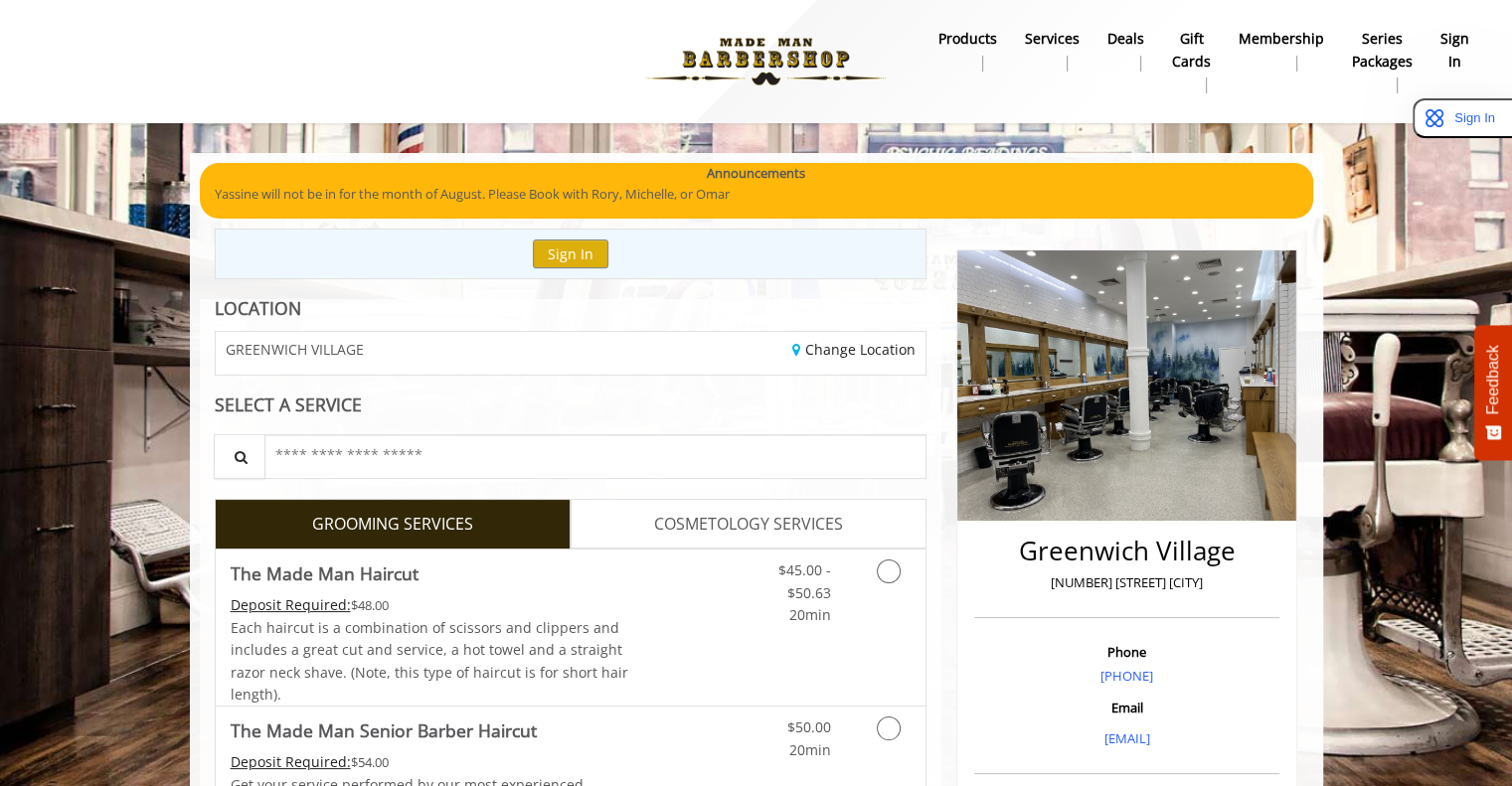 click on "sign in" at bounding box center (1454, 50) 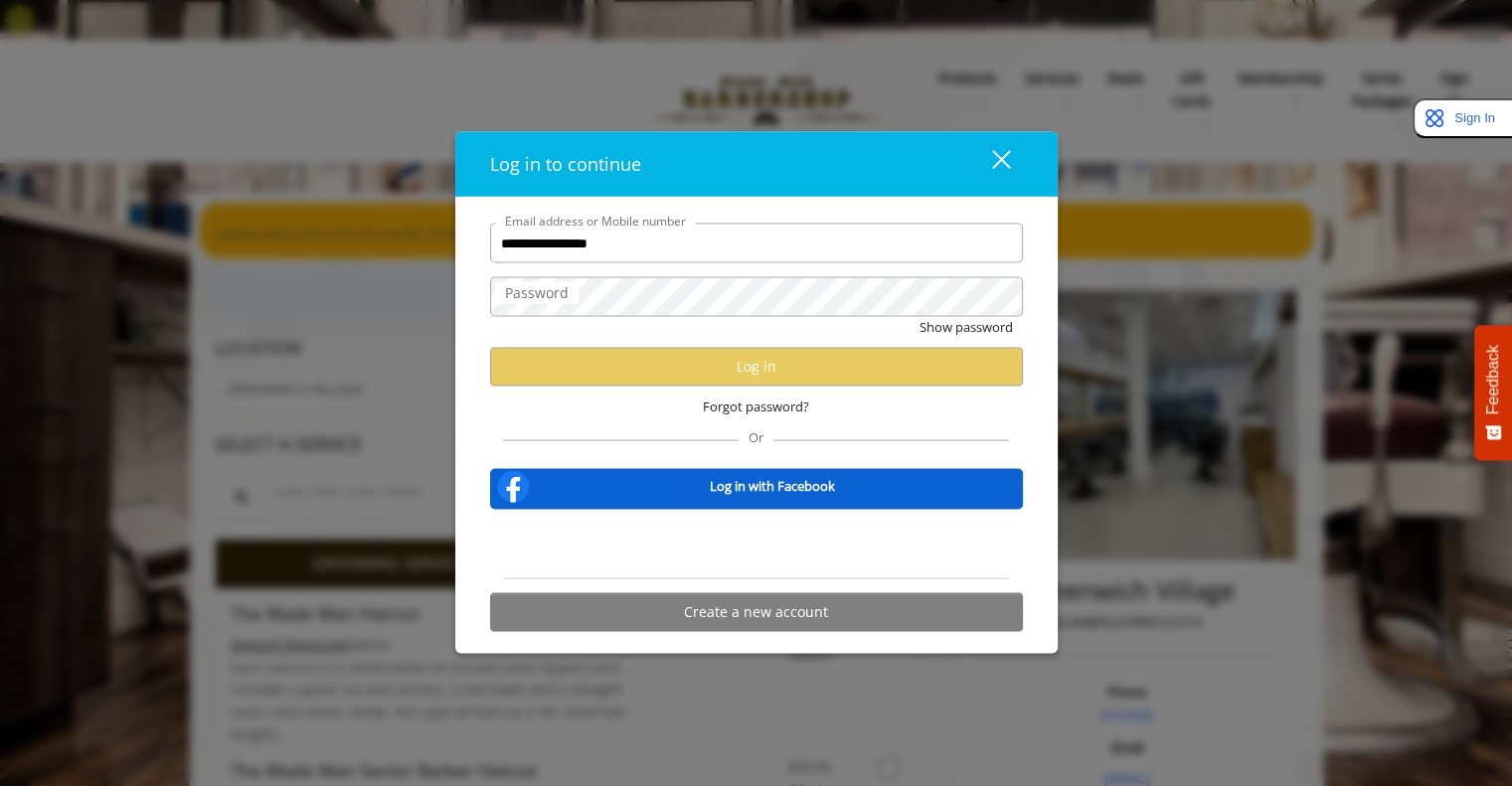 type on "**********" 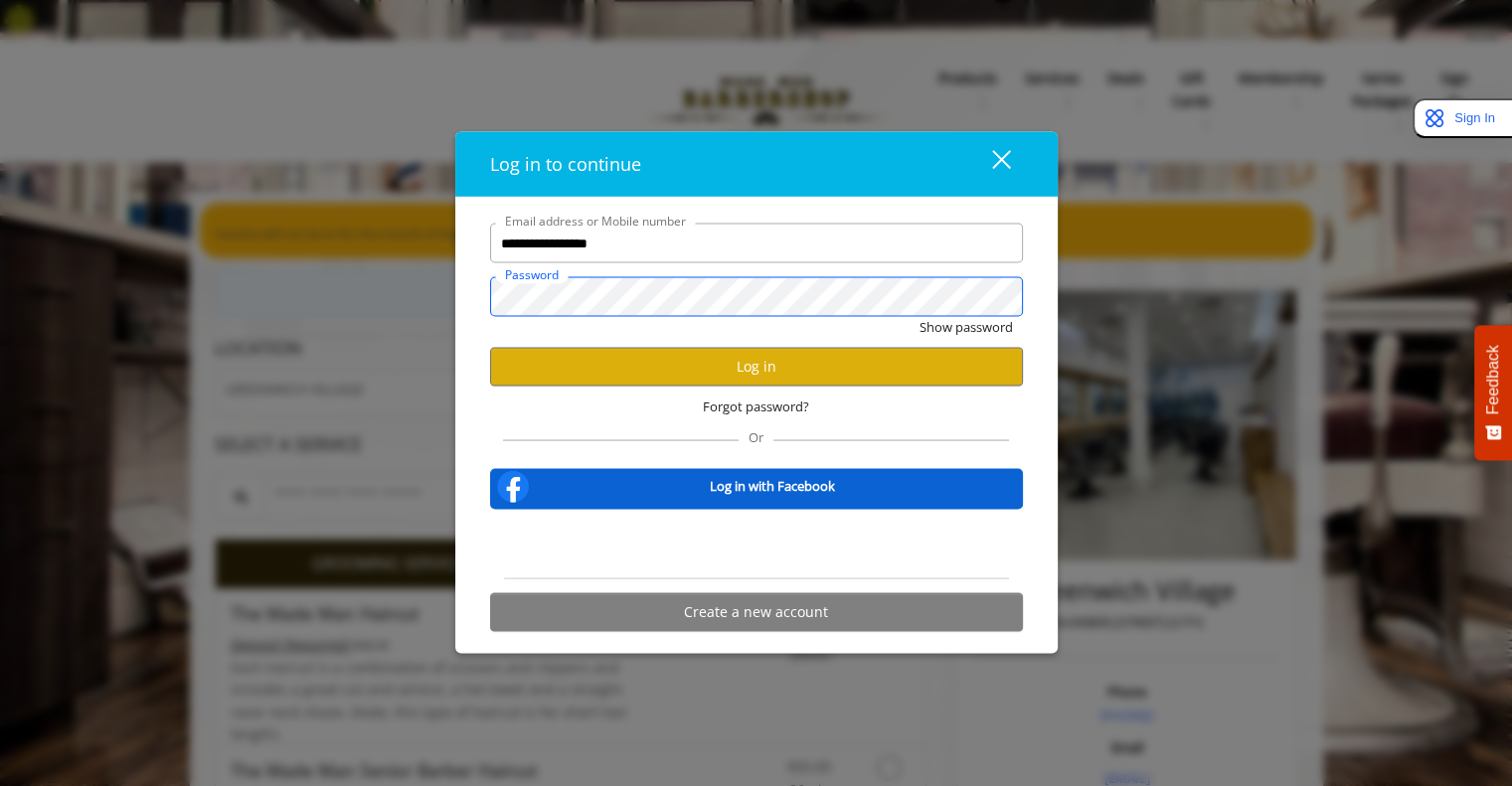 click on "Show password" at bounding box center [966, 327] 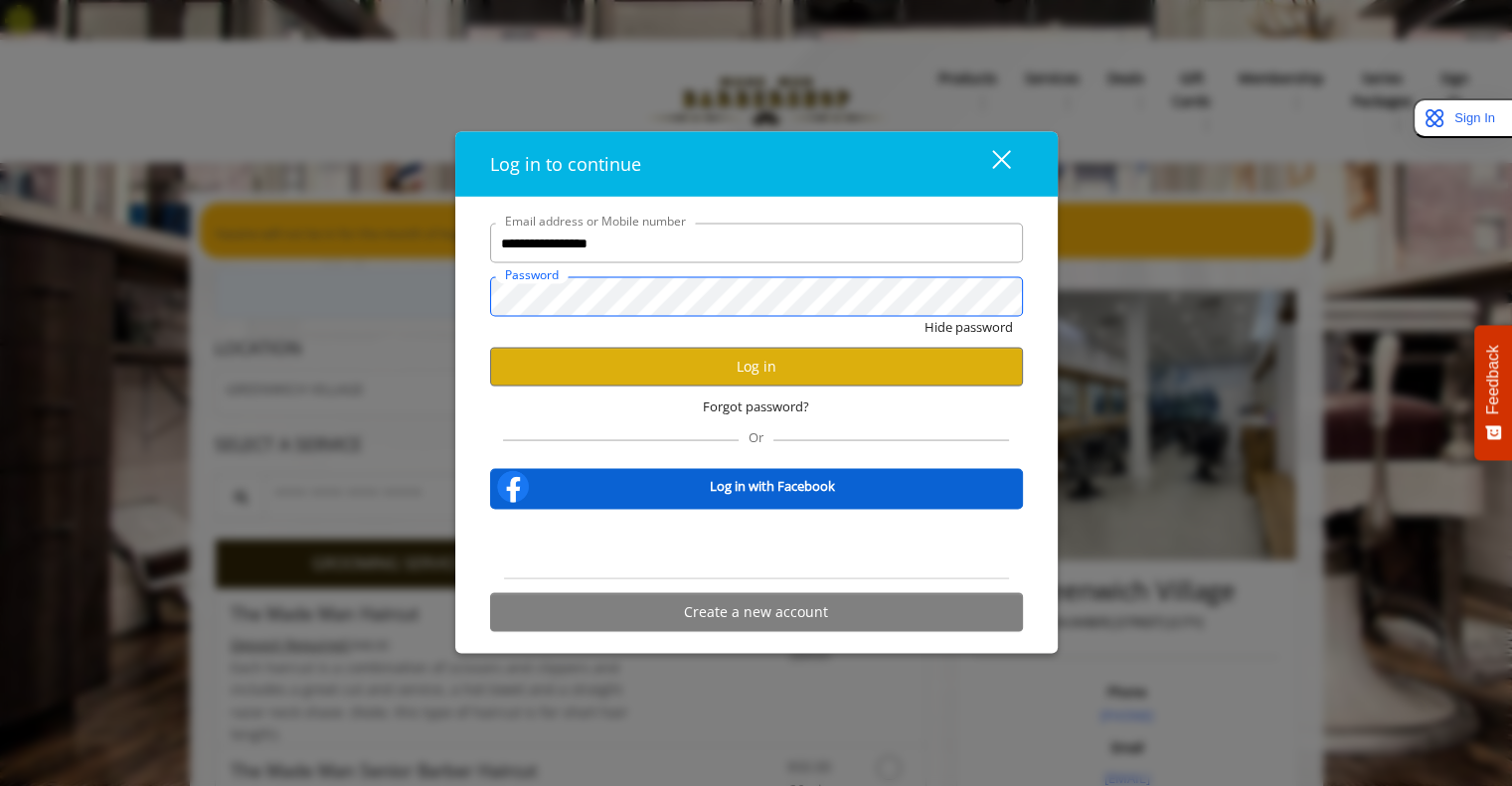 click on "Hide password" at bounding box center (968, 327) 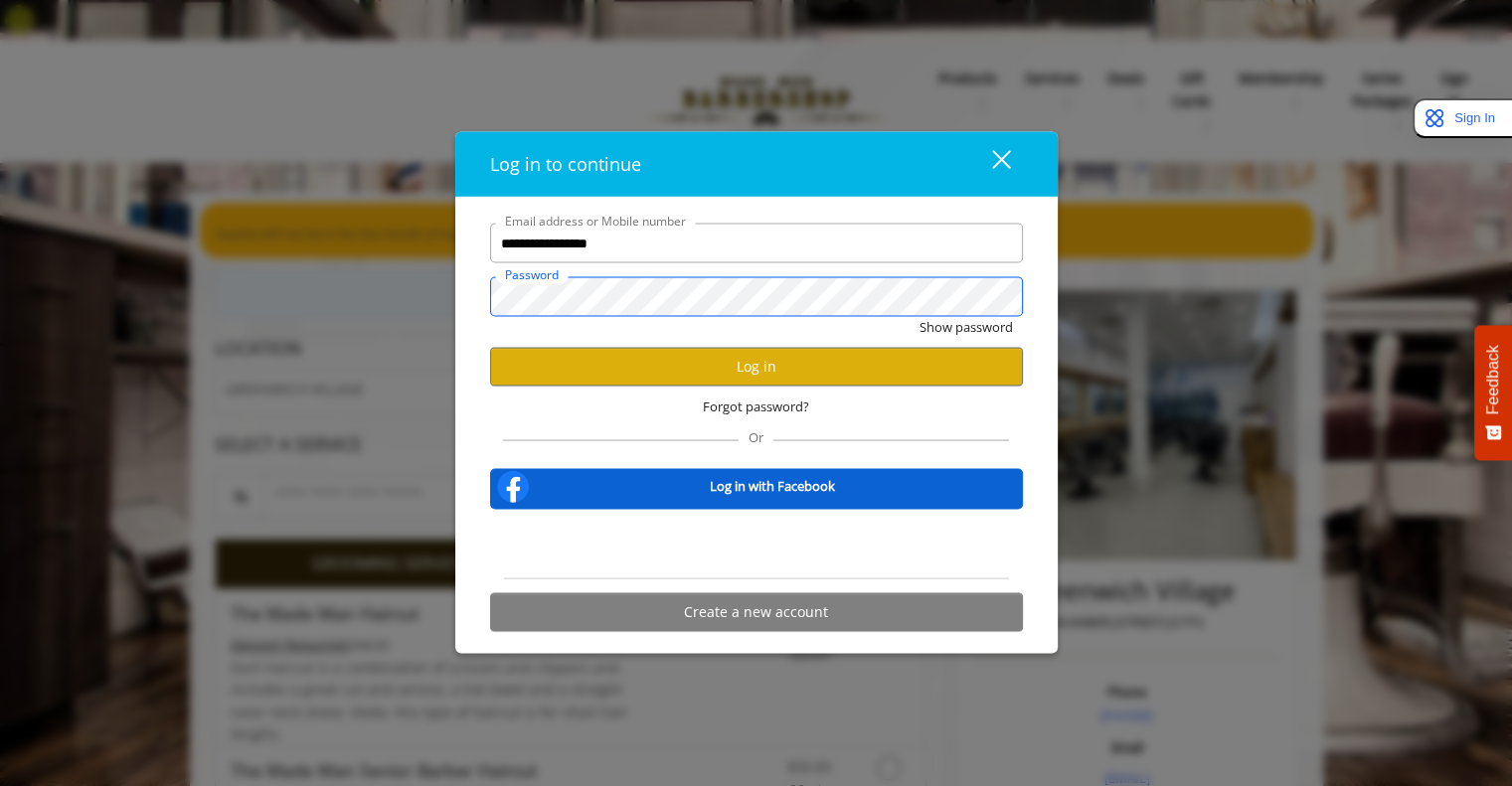 click on "Show password" at bounding box center [966, 327] 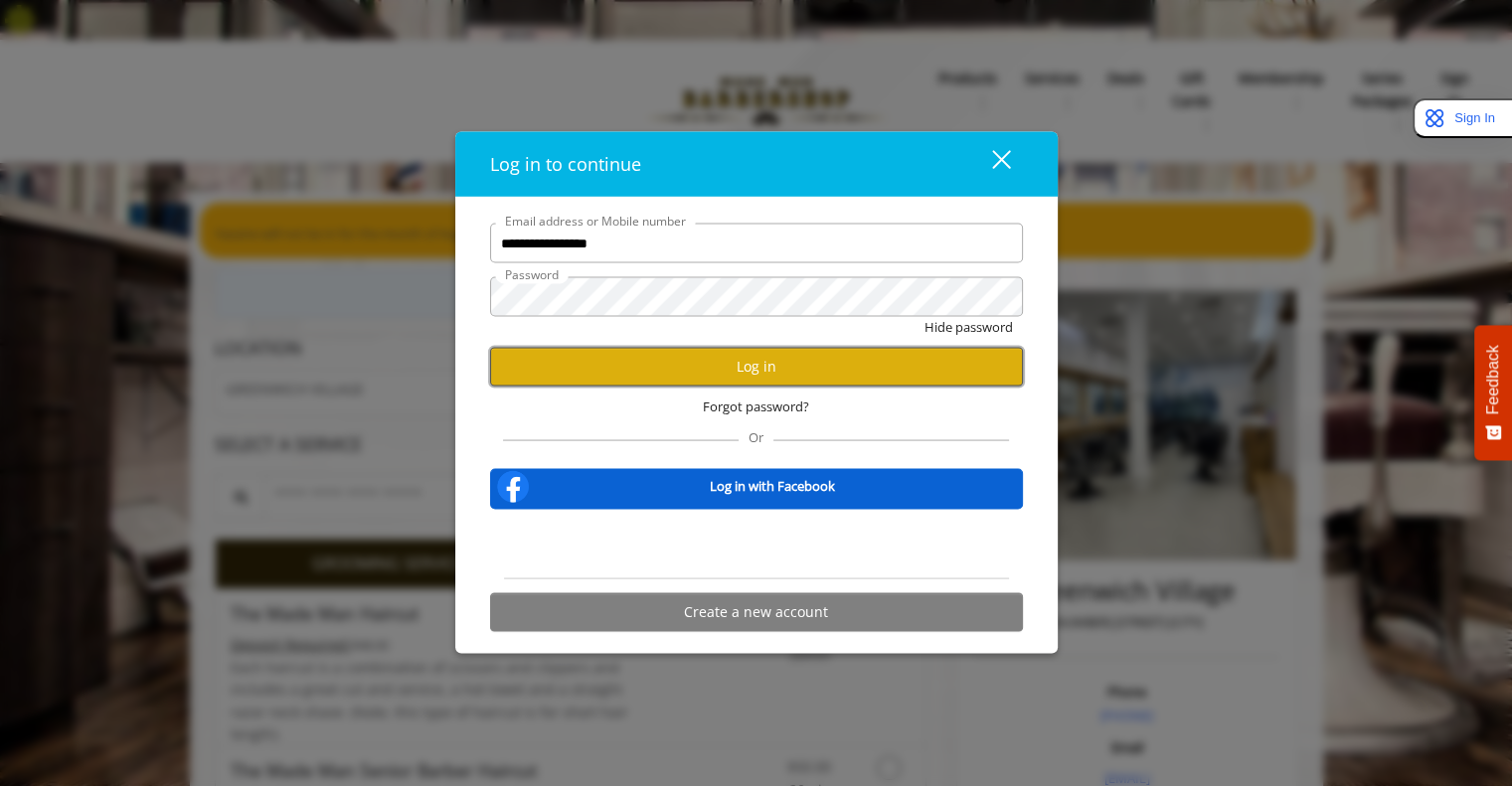 click on "Log in" at bounding box center (756, 366) 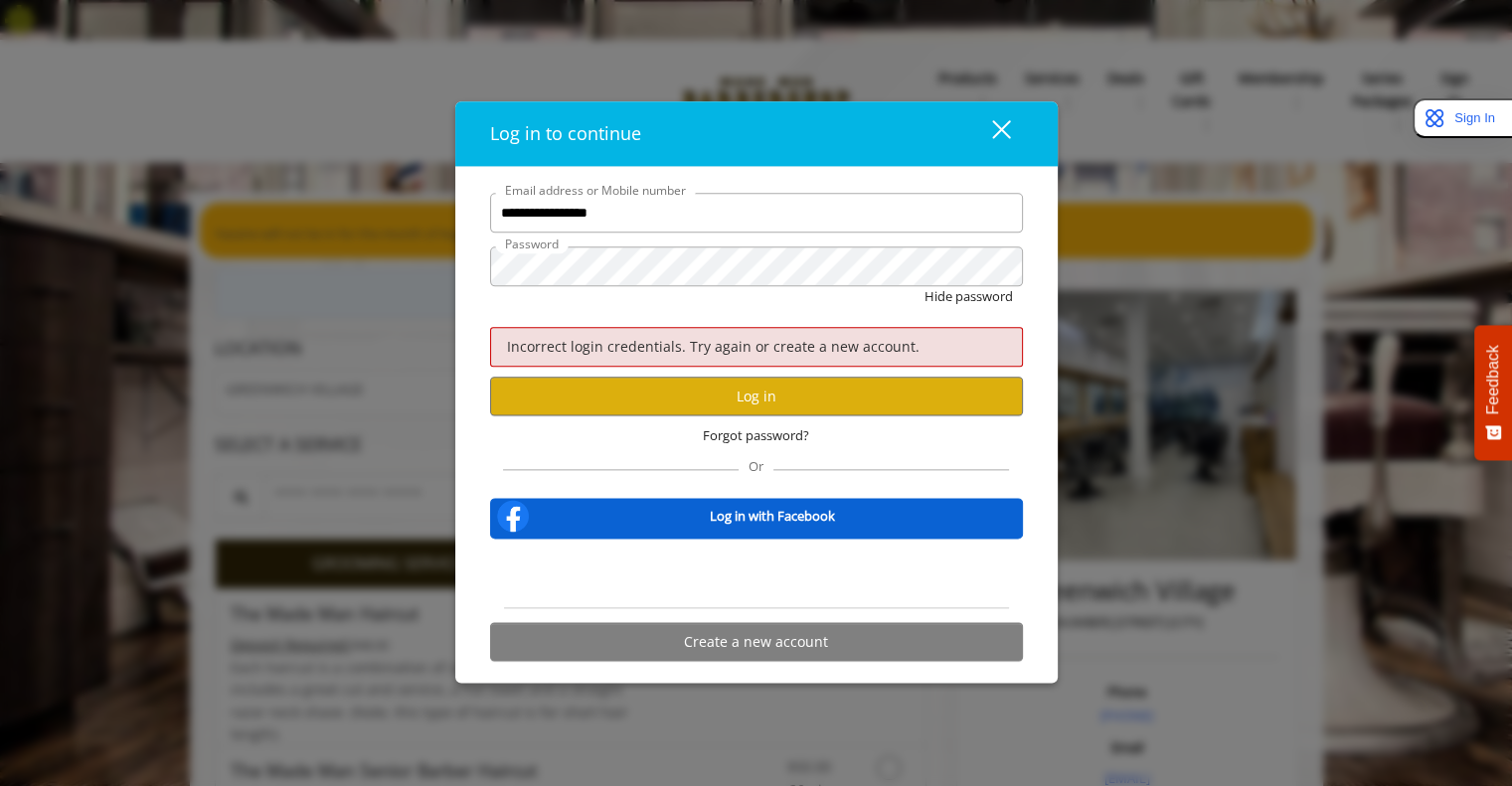 click on "Hide password" at bounding box center [756, 301] 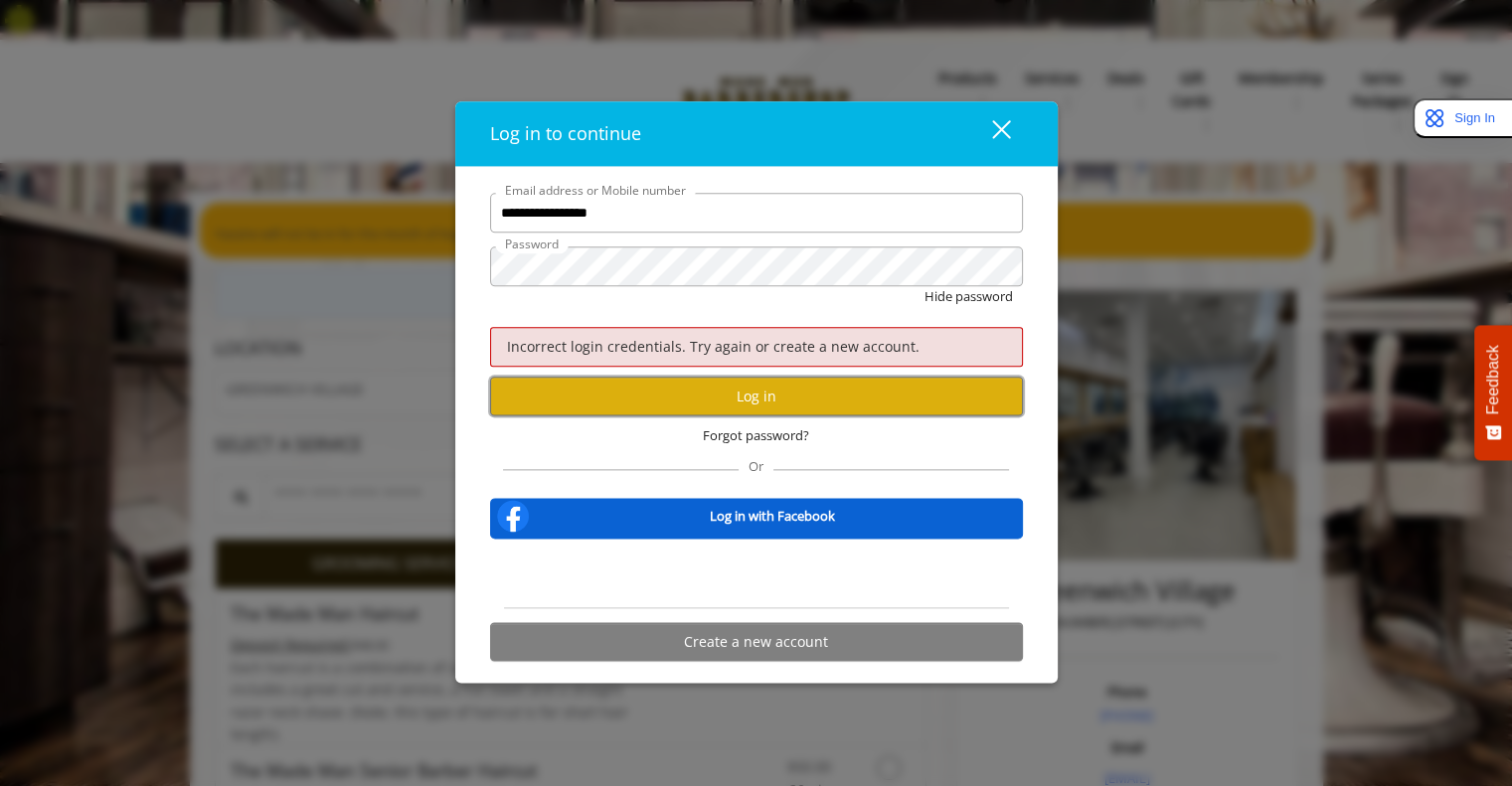 type 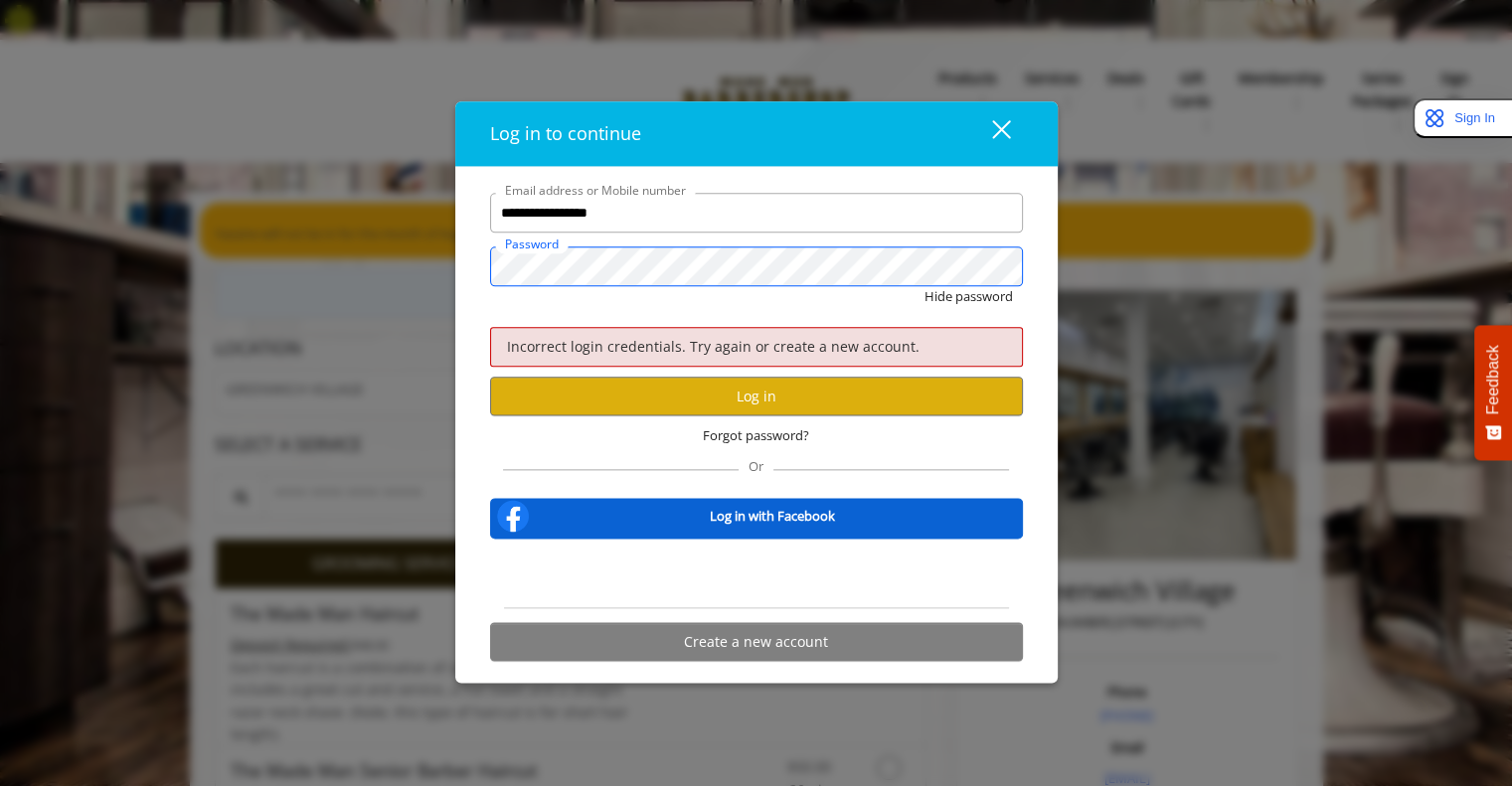 click on "Hide password" at bounding box center [968, 296] 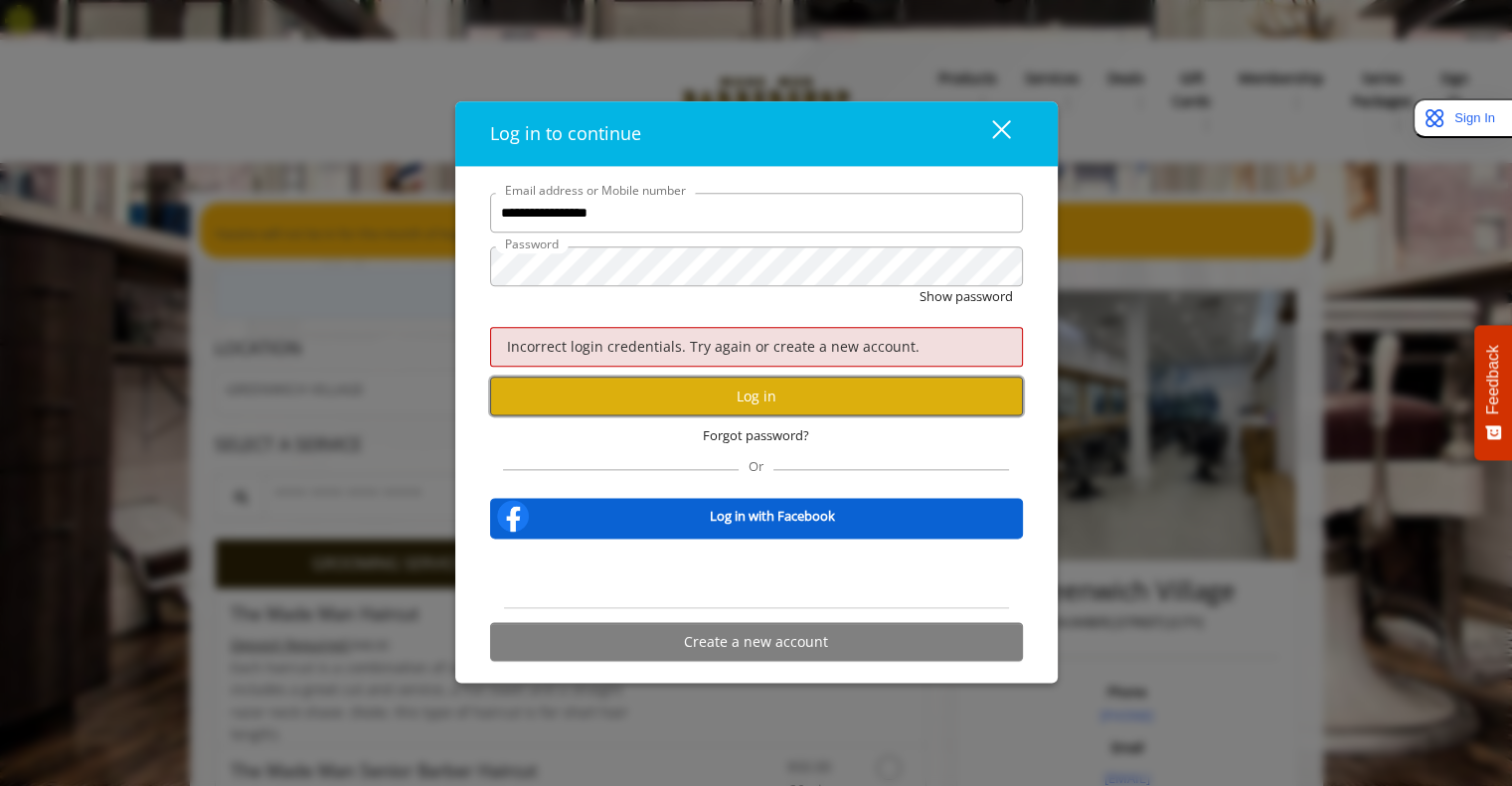 click on "Log in" at bounding box center [756, 396] 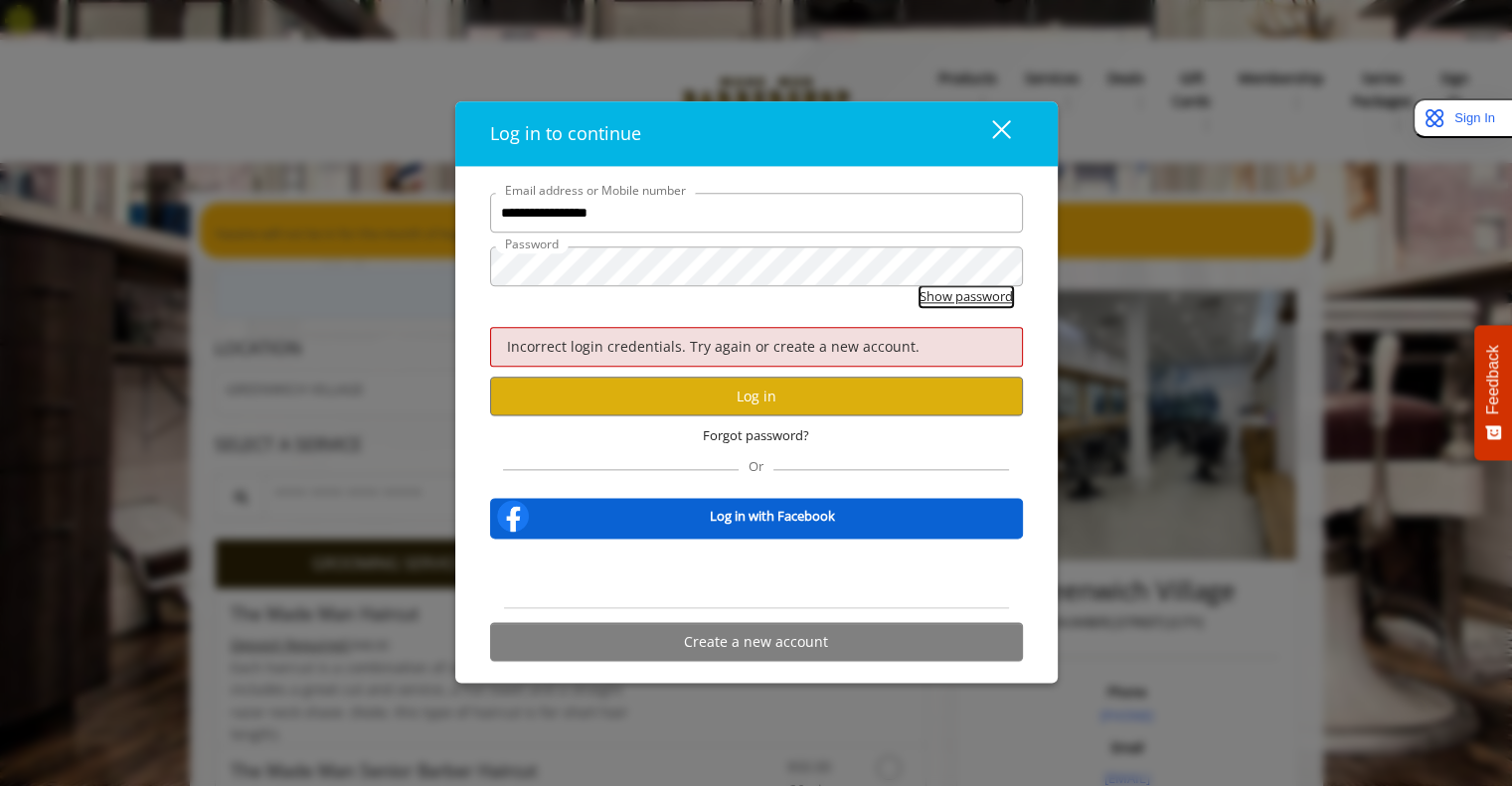 click on "Show password" at bounding box center (966, 296) 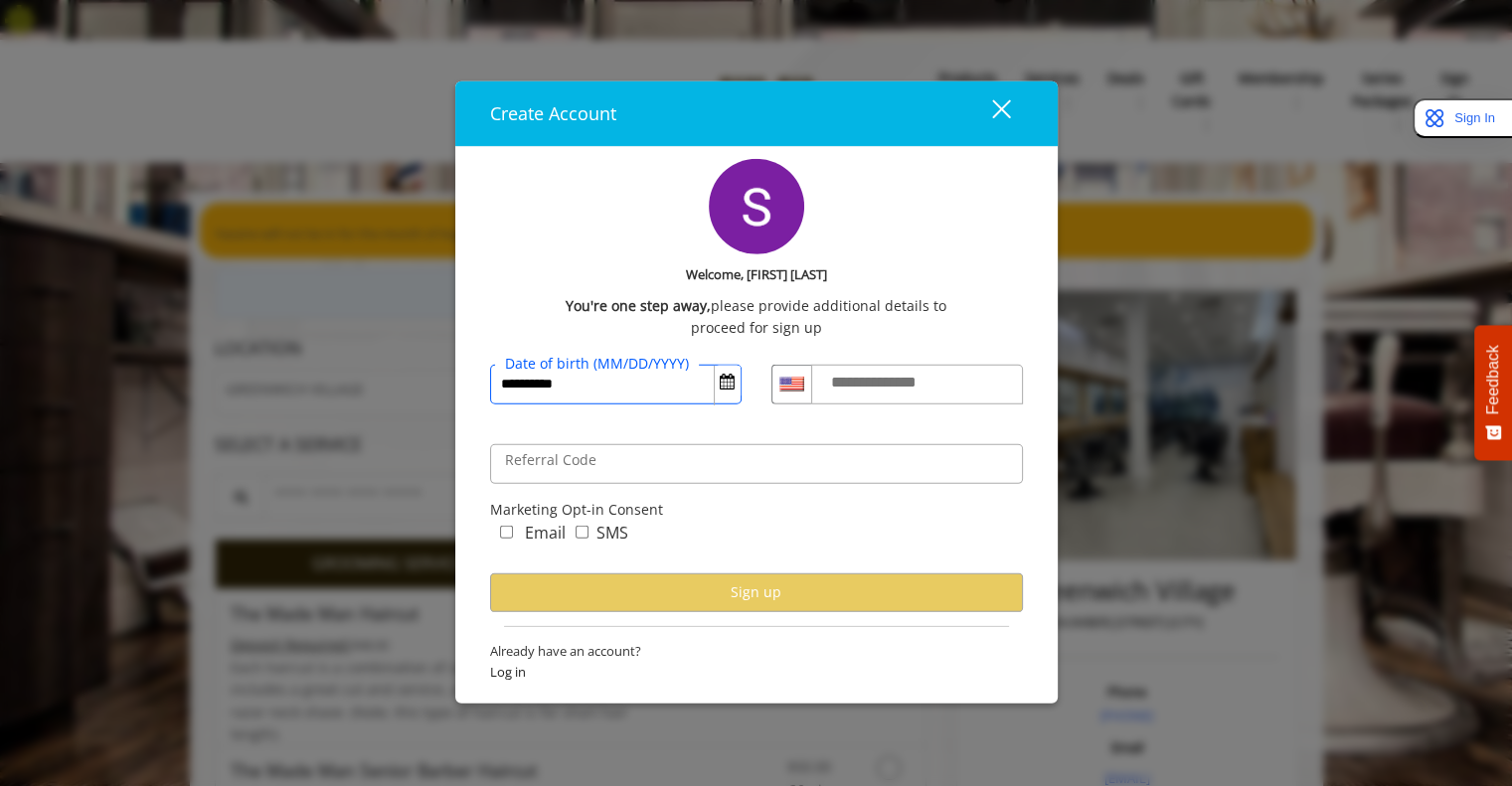 type on "**********" 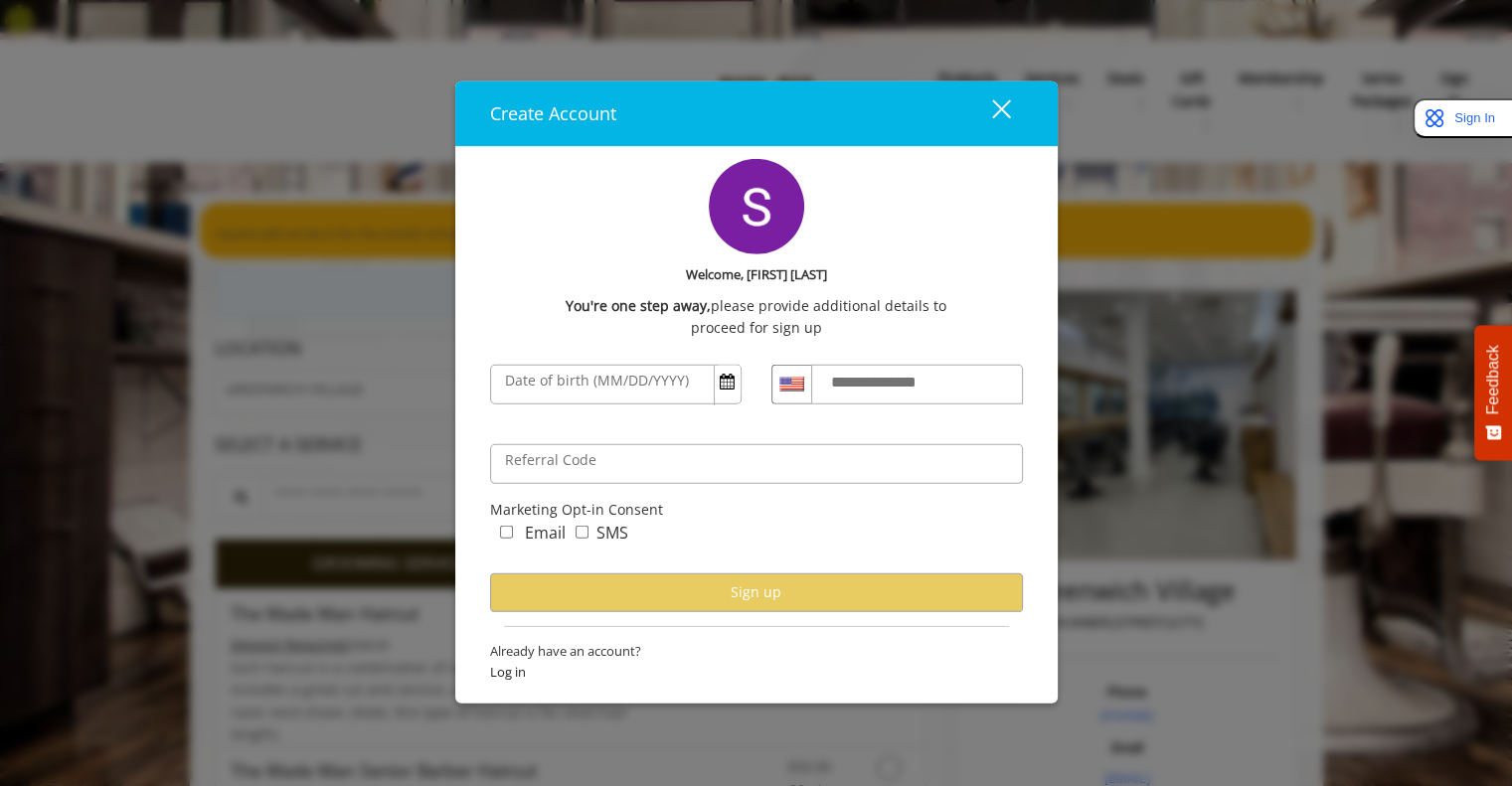 click at bounding box center (1000, 109) 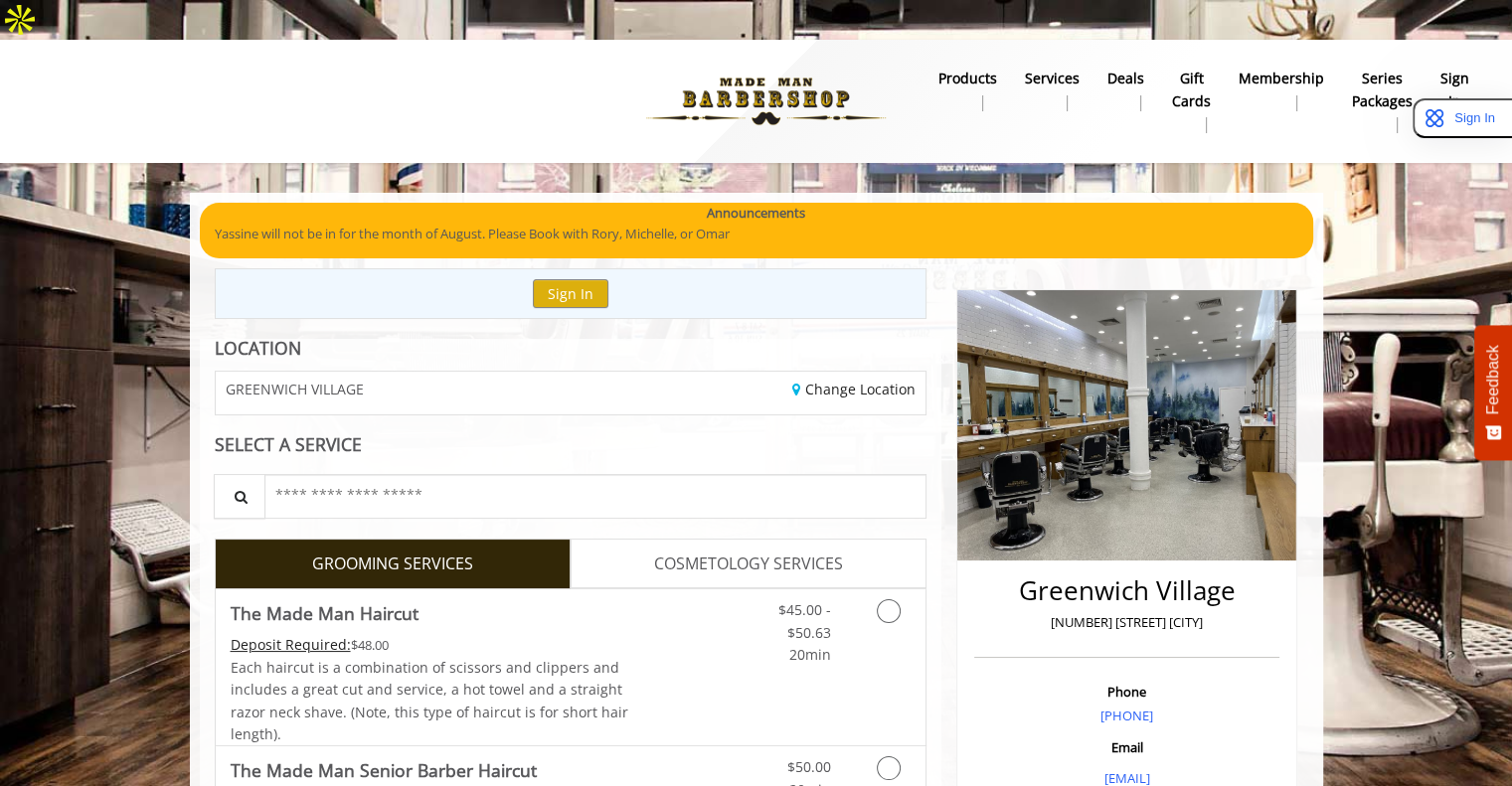 click on "sign in" at bounding box center (1454, 89) 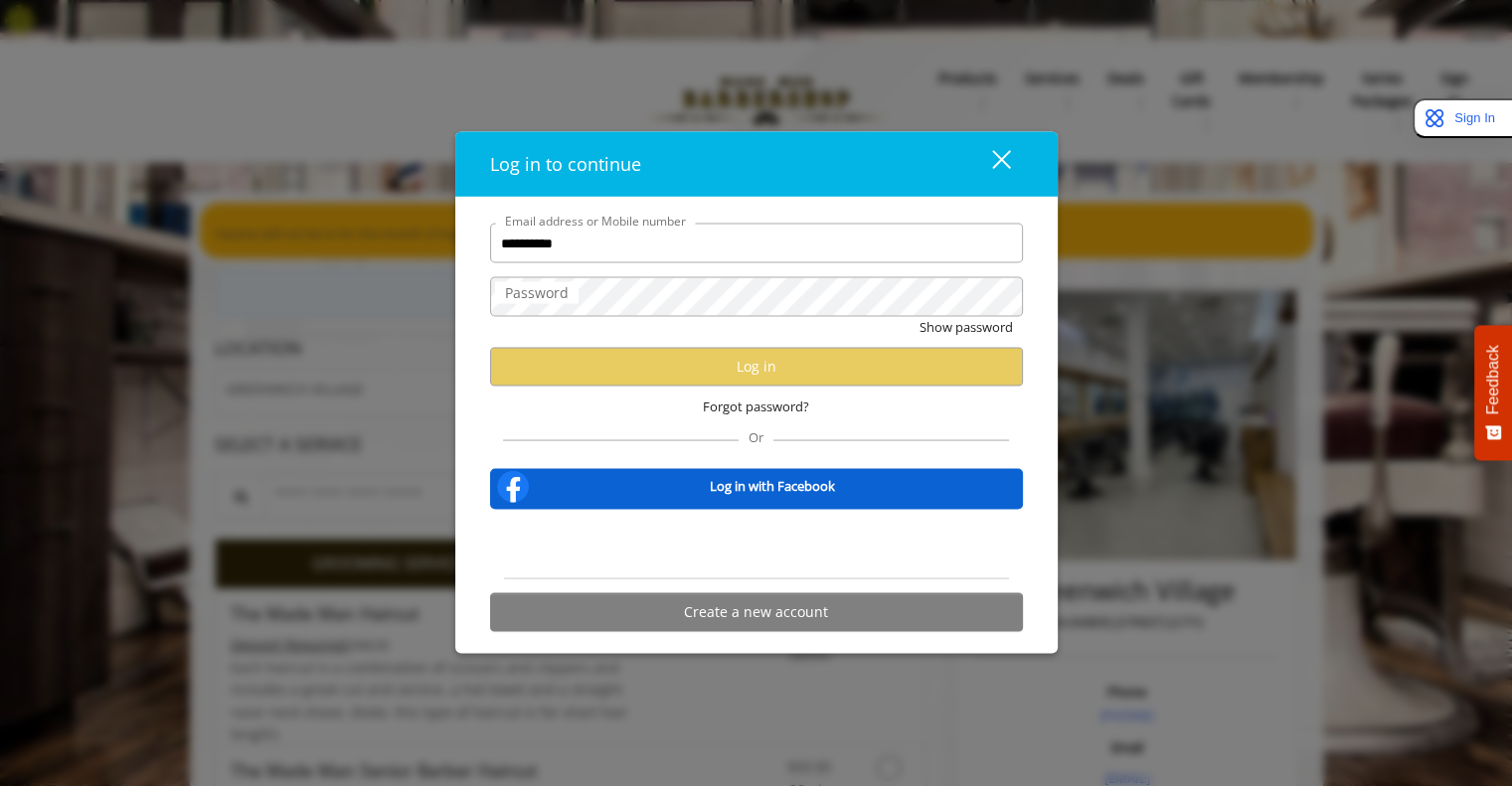 type on "**********" 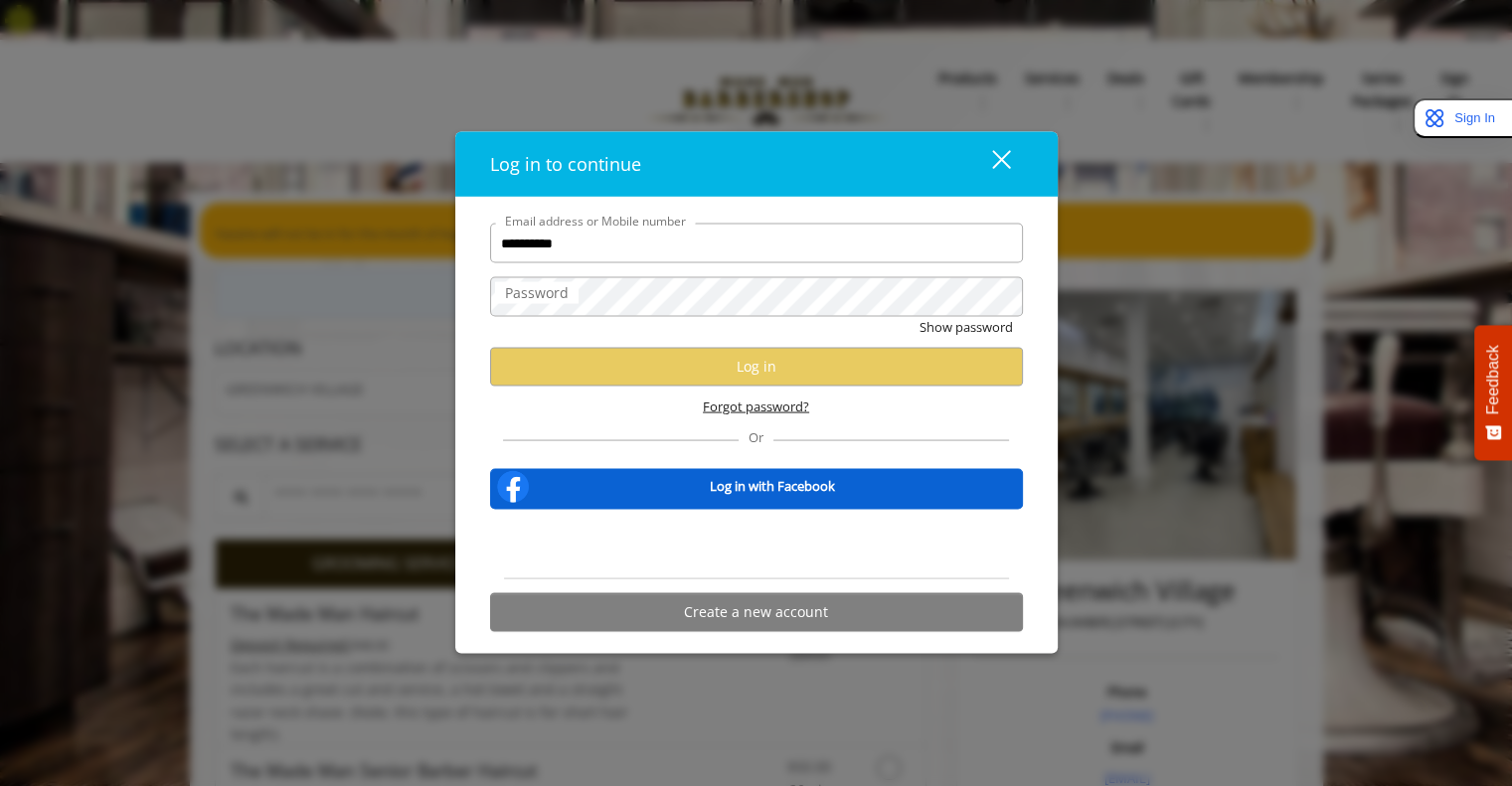 click on "Forgot password?" at bounding box center [756, 405] 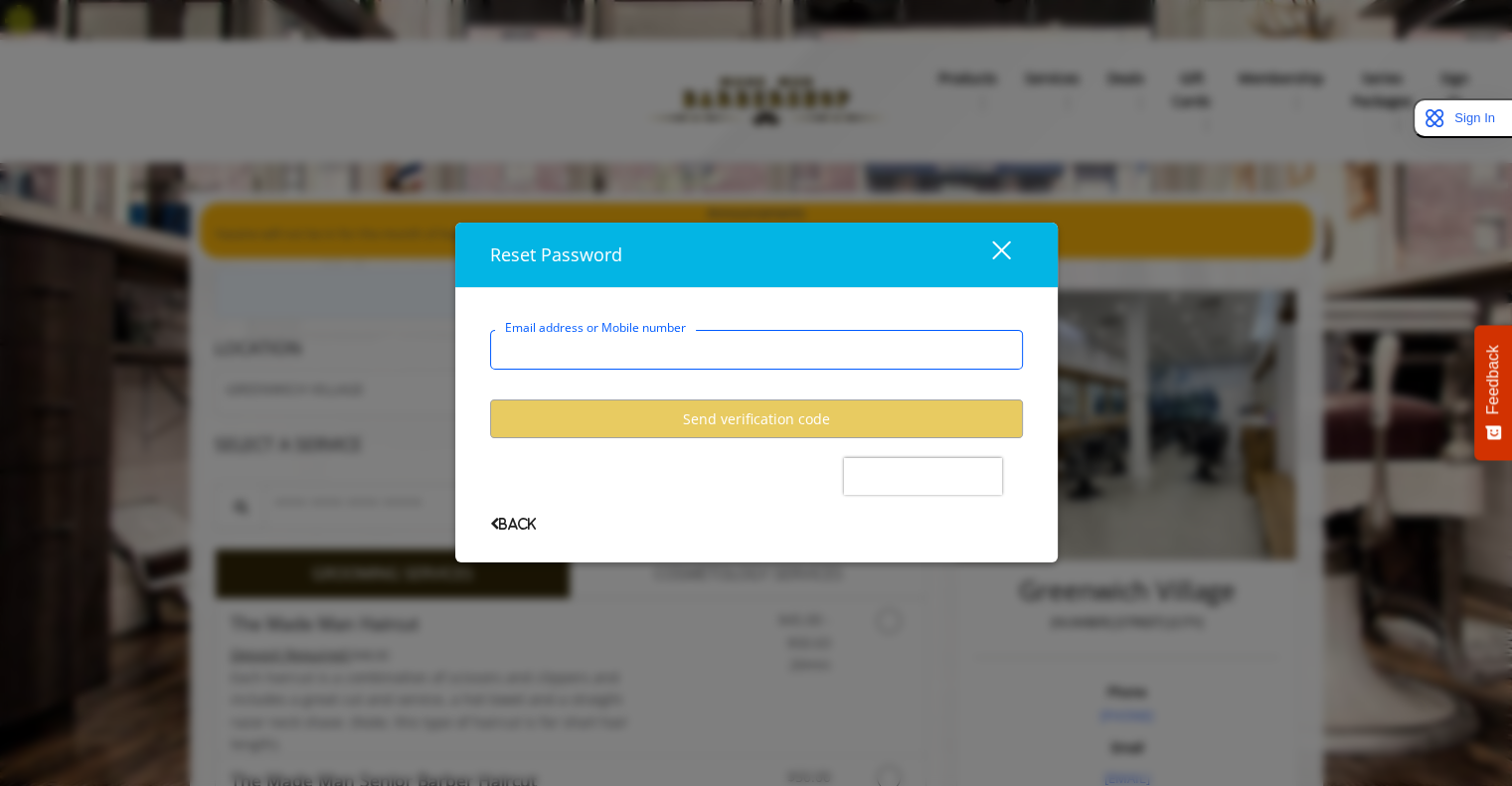 type on "*" 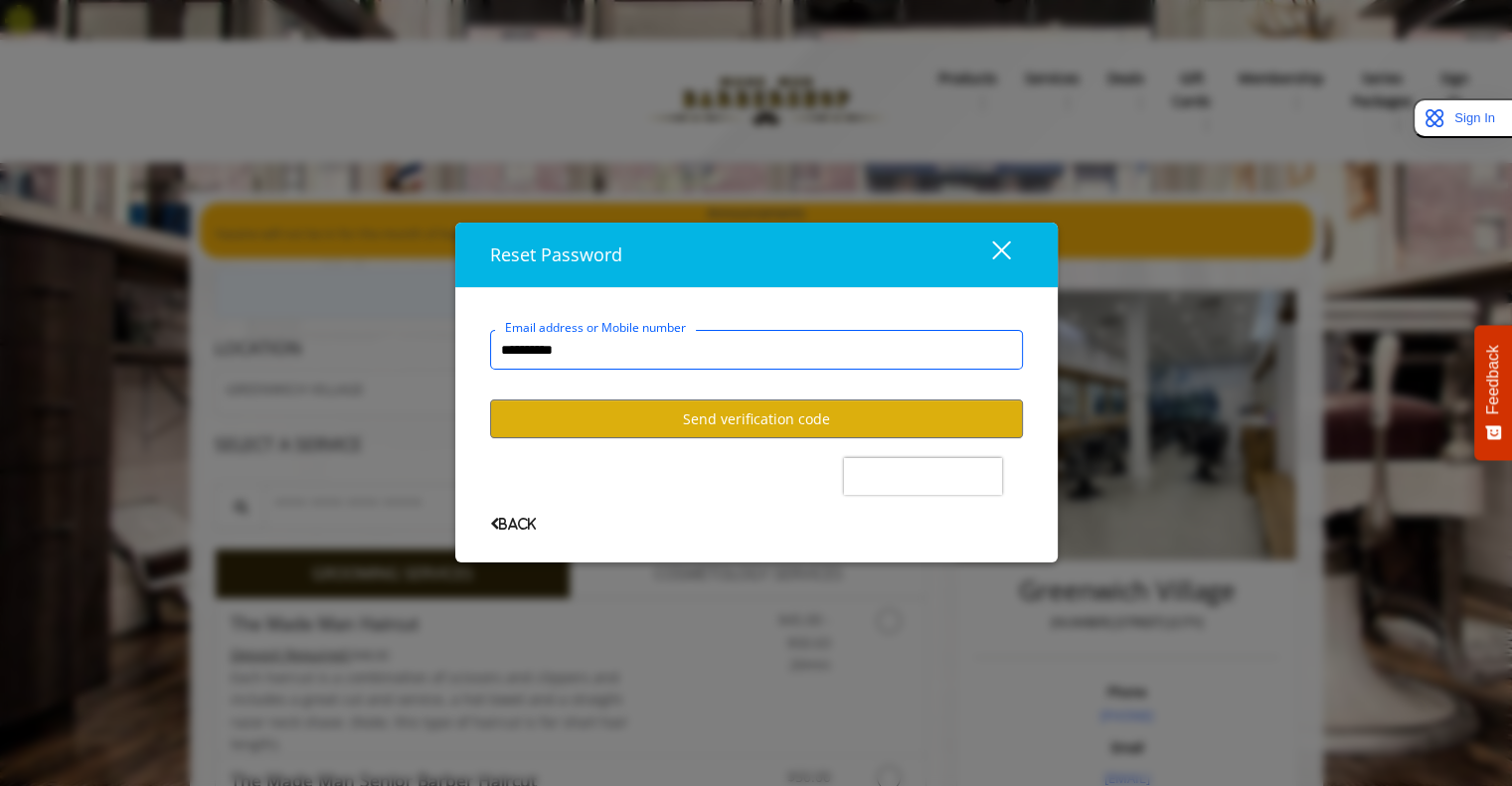 type on "**********" 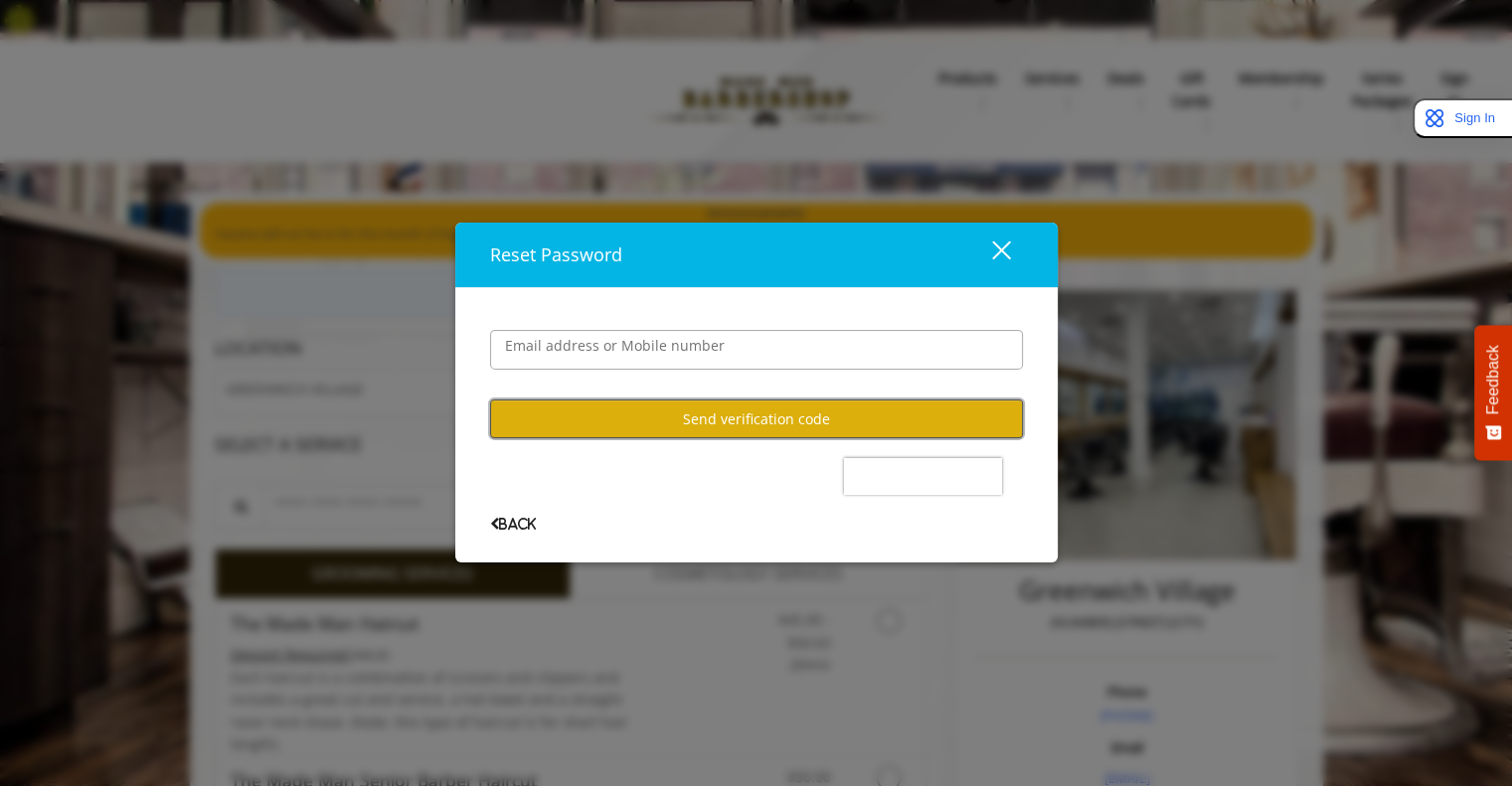click on "Send verification code" at bounding box center [756, 418] 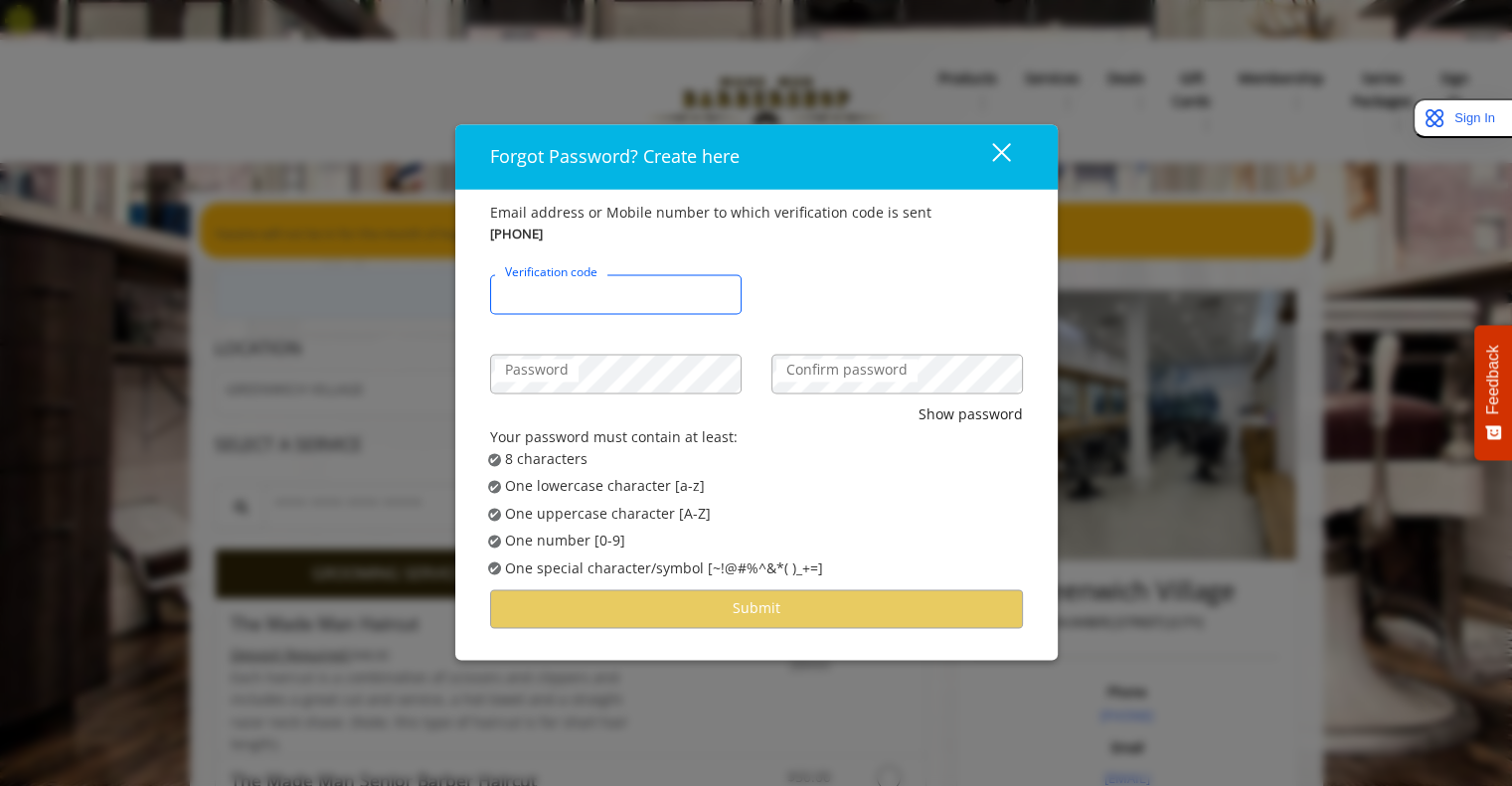click on "Verification code" at bounding box center (615, 295) 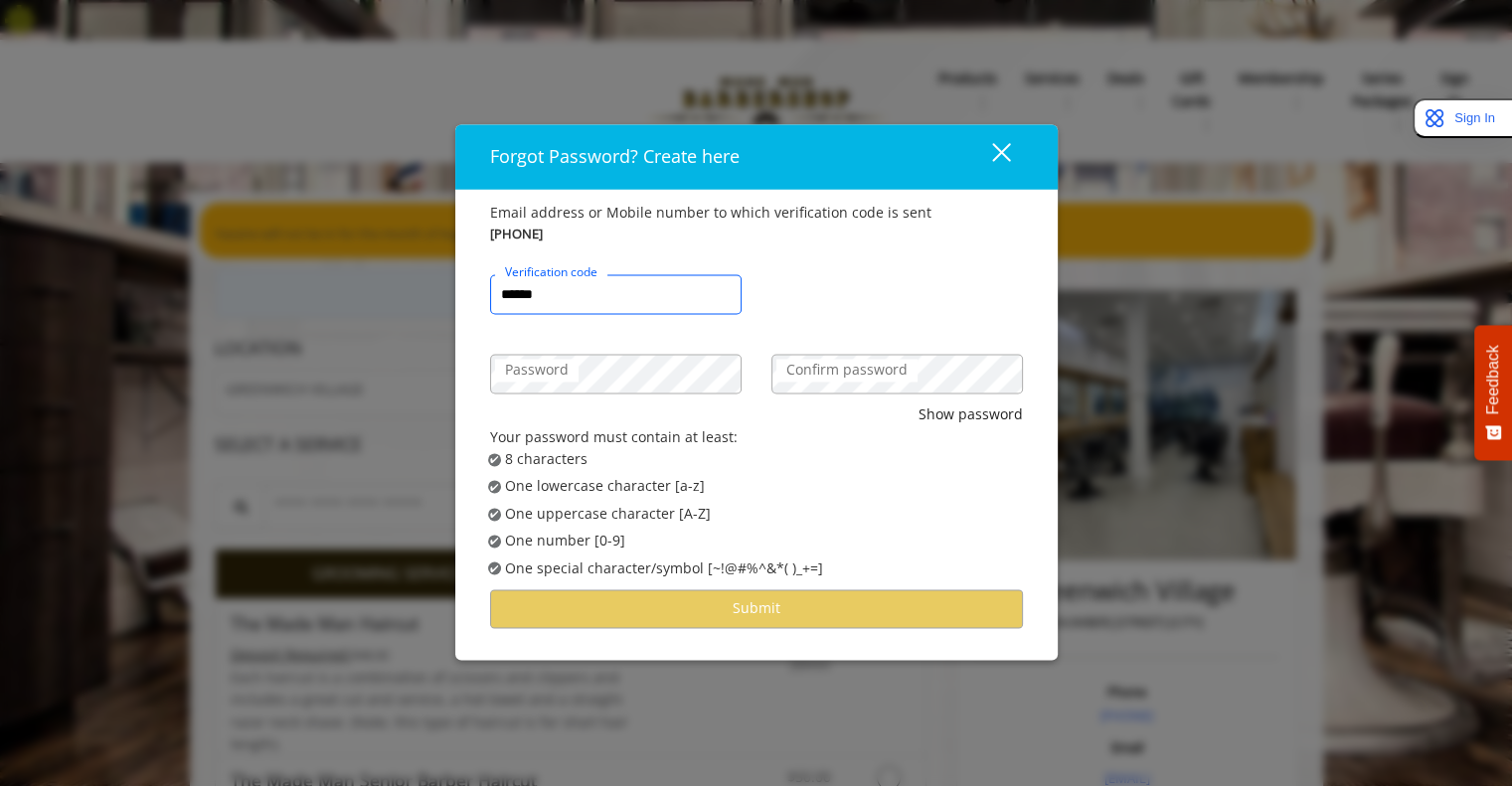type on "******" 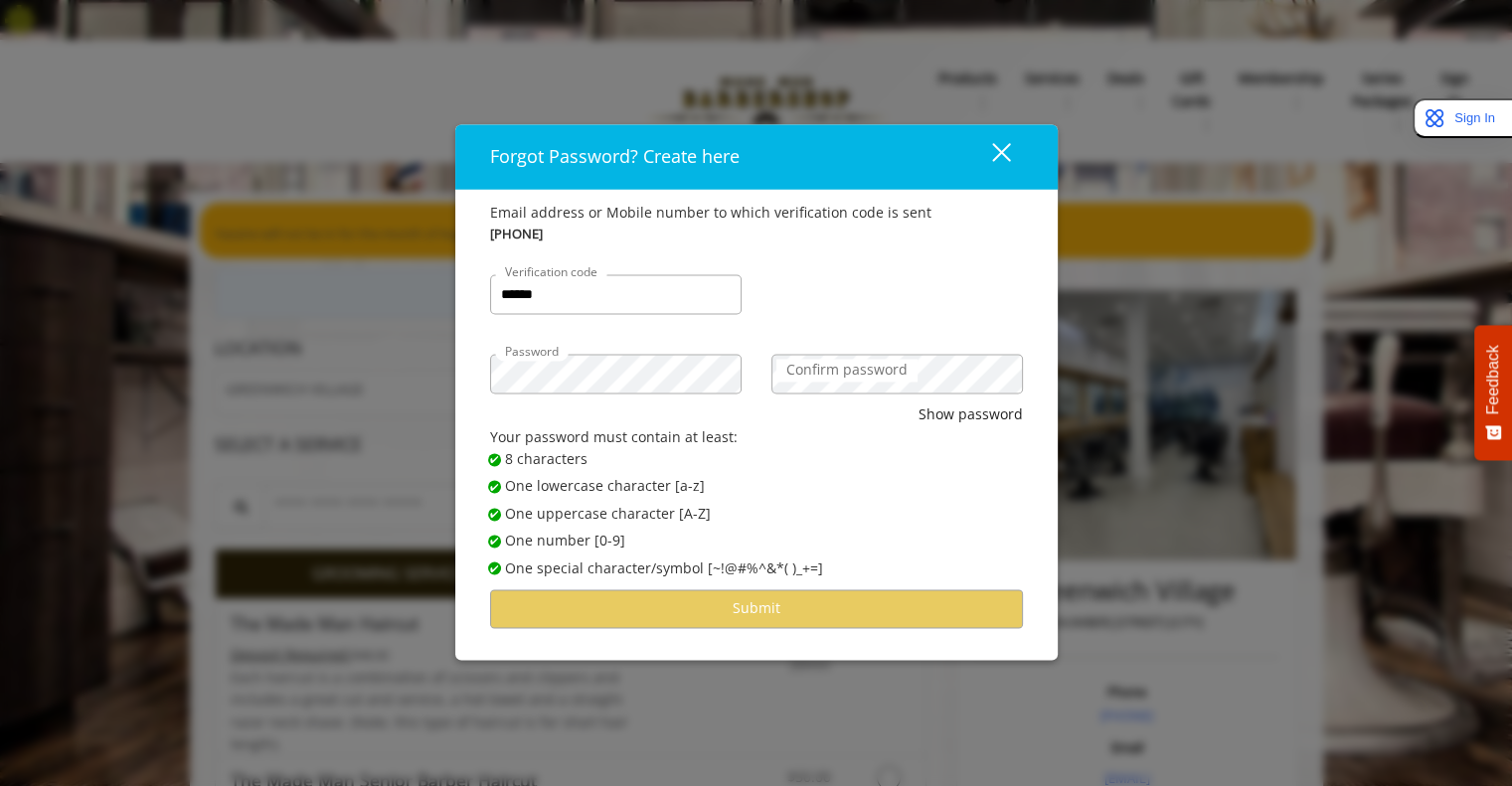 click on "Confirm password" at bounding box center [847, 371] 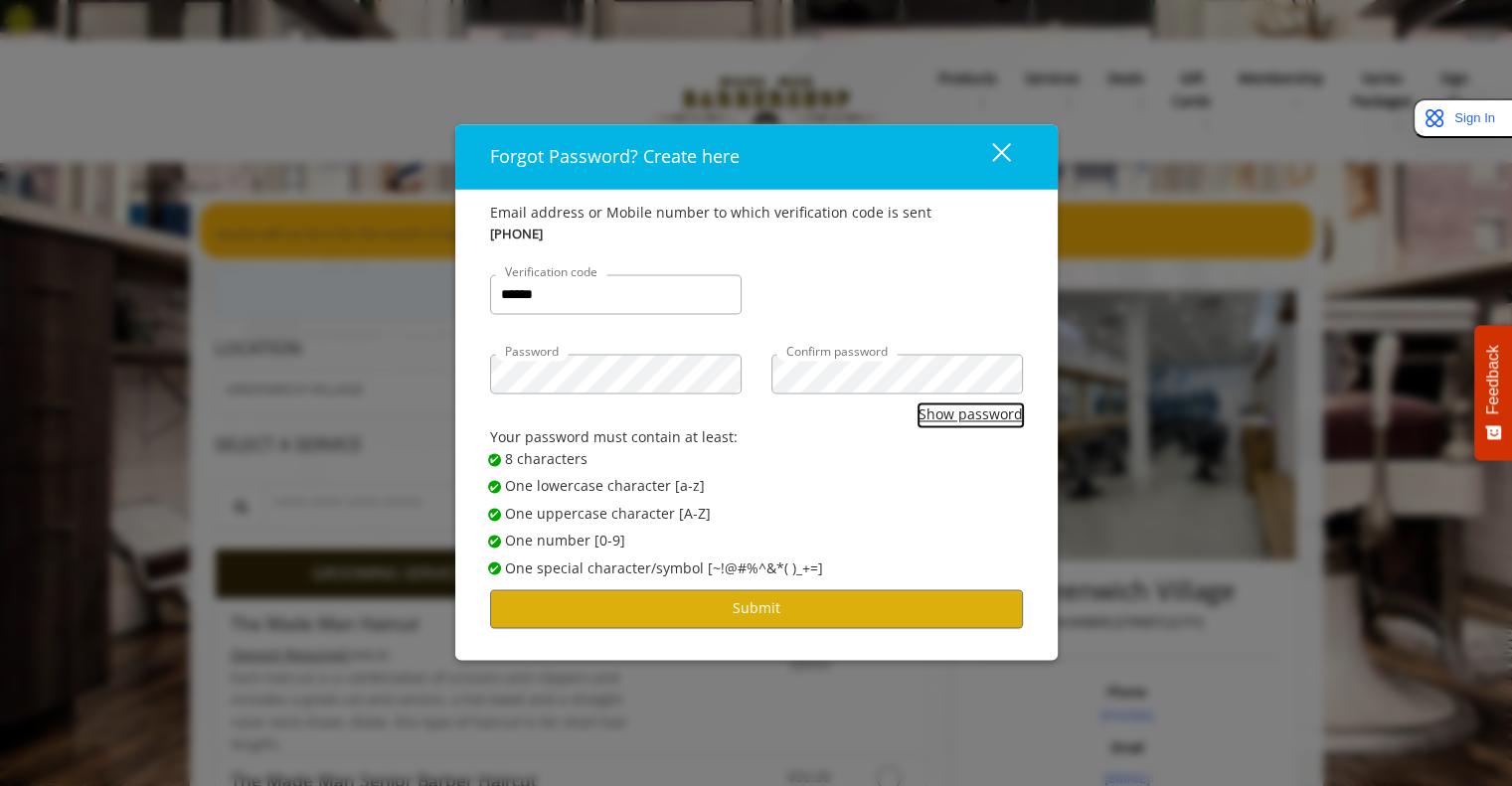 click on "Show password" at bounding box center (970, 415) 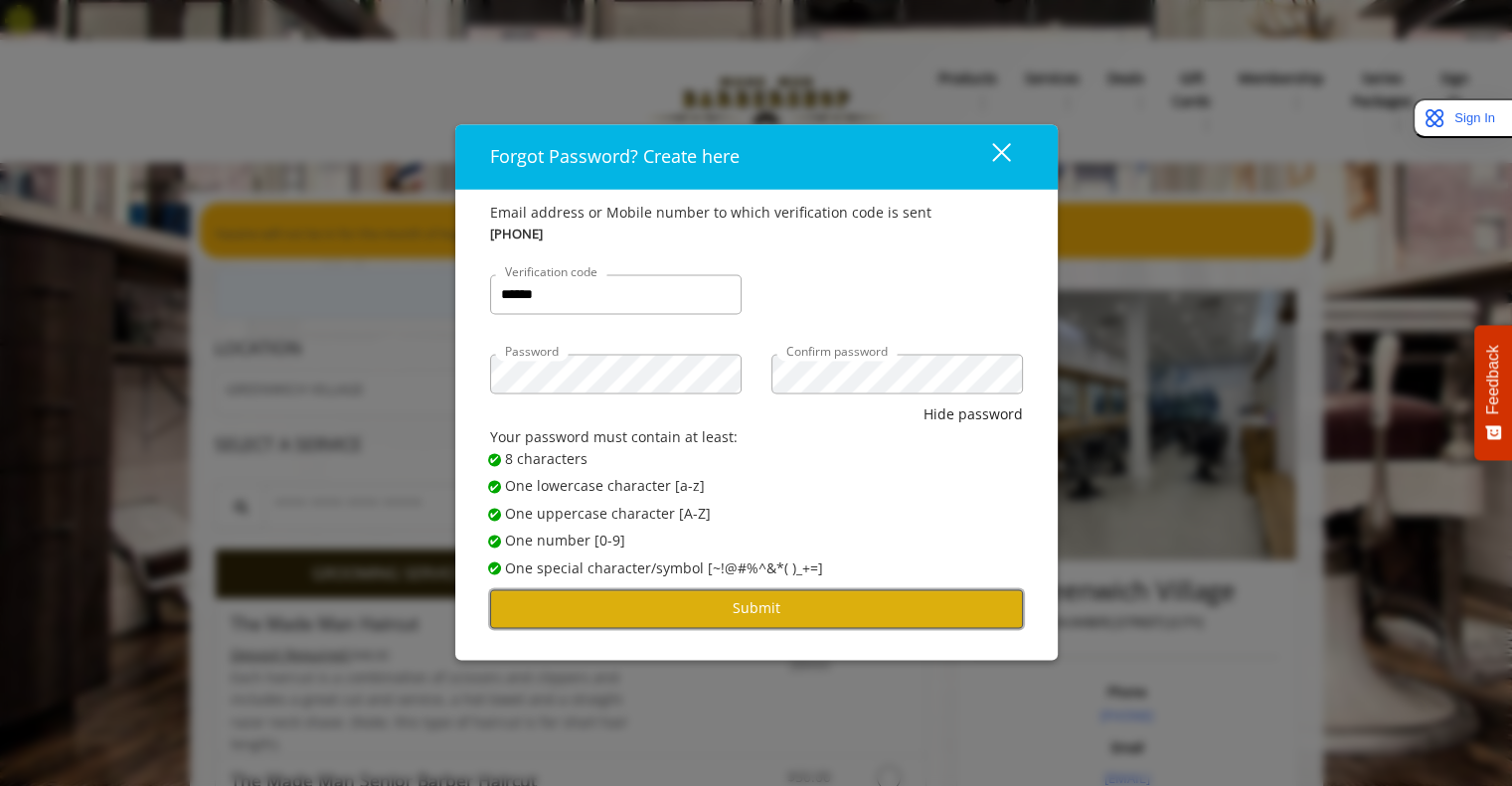 click on "Submit" at bounding box center (756, 608) 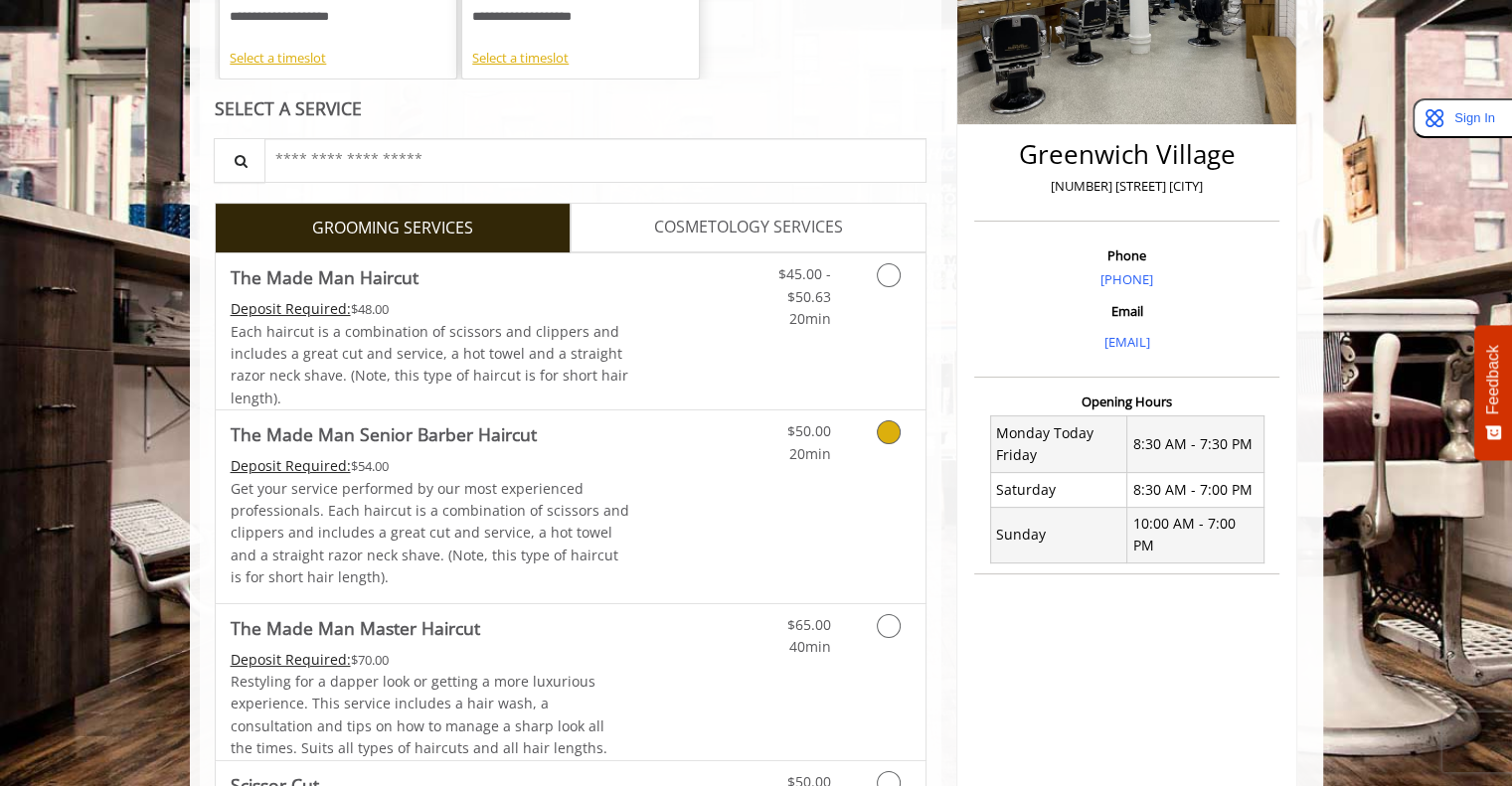 scroll, scrollTop: 440, scrollLeft: 0, axis: vertical 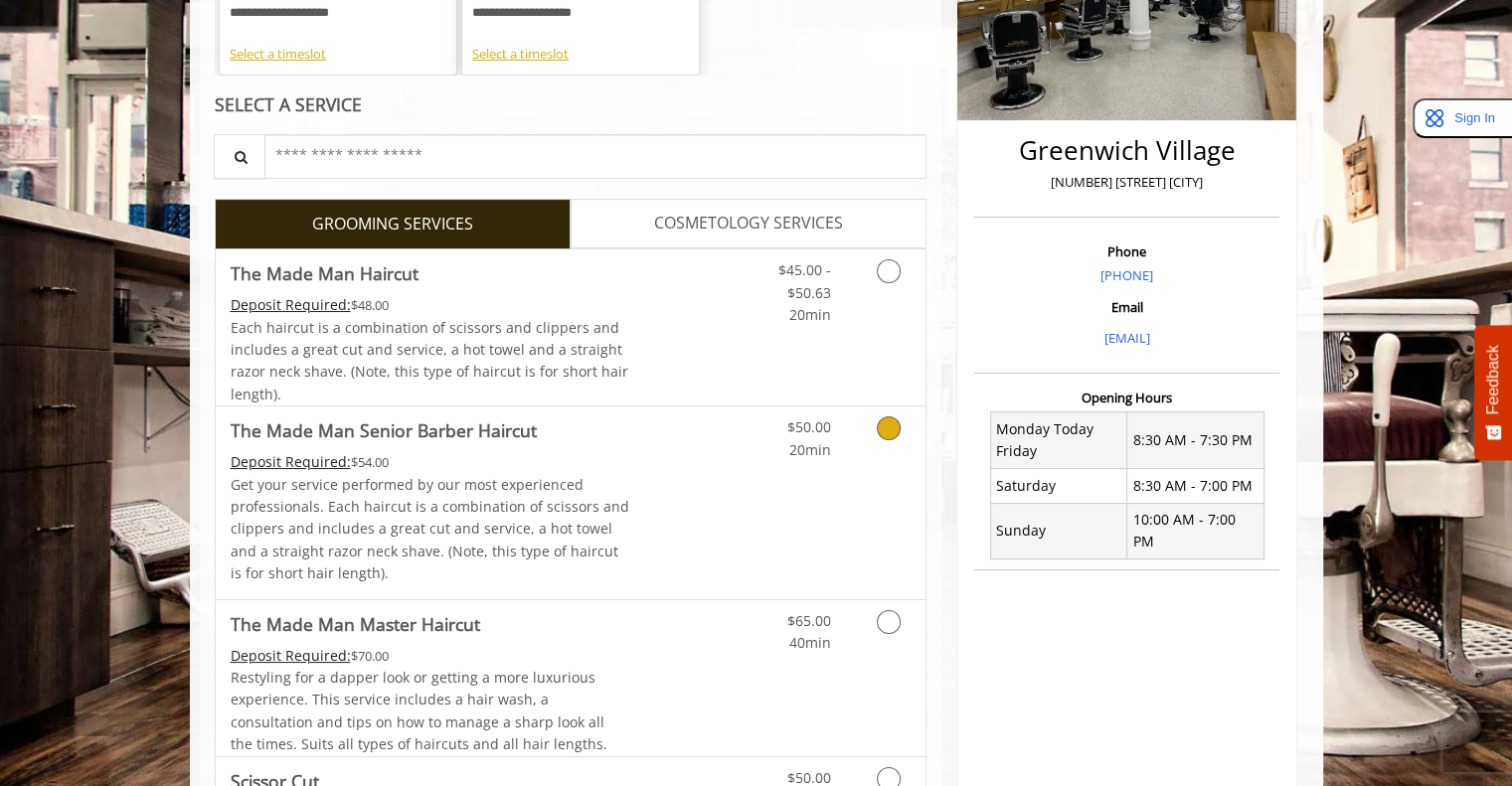 click on "$50.00 20min" at bounding box center (836, 502) 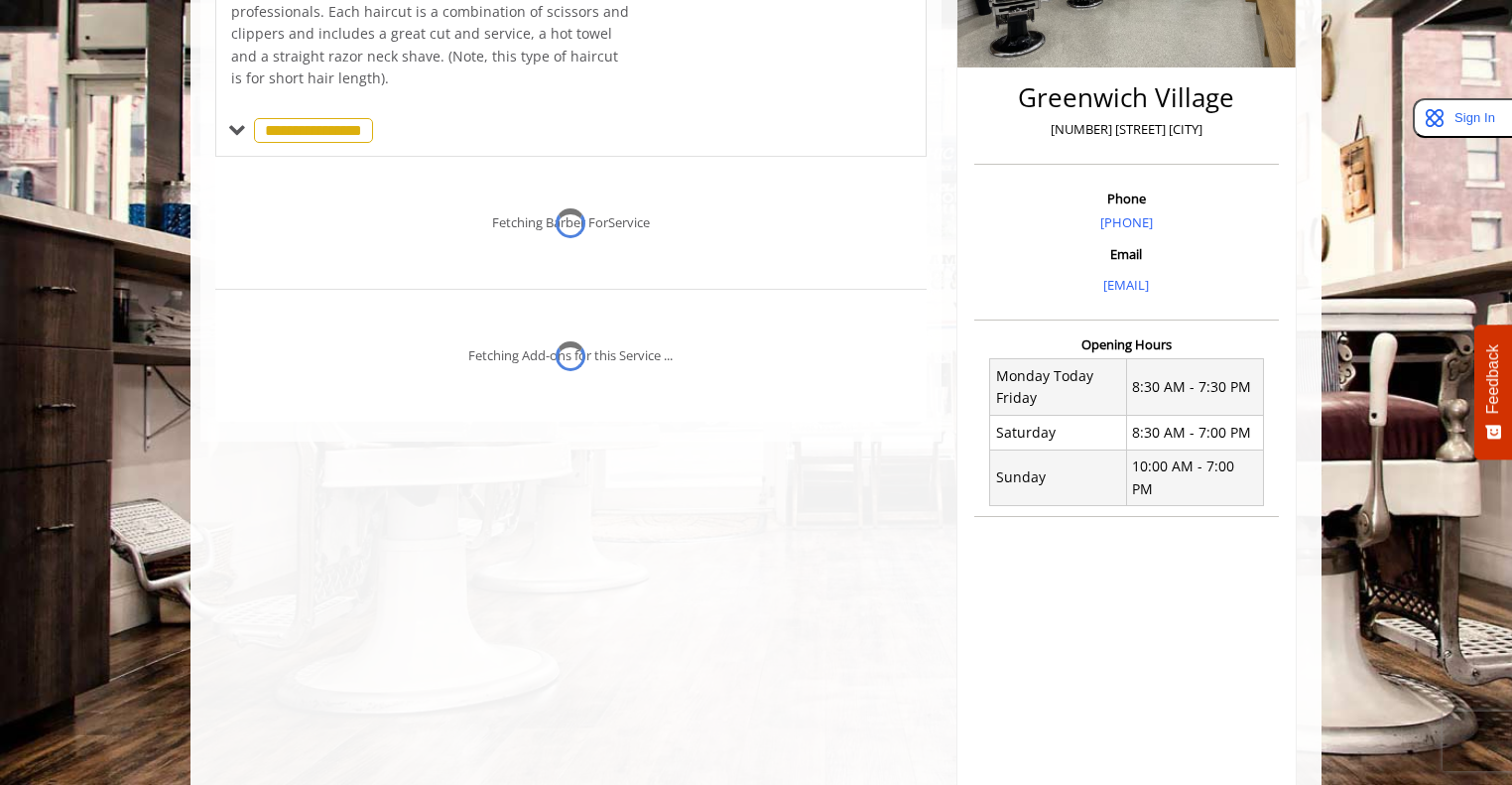 scroll, scrollTop: 536, scrollLeft: 0, axis: vertical 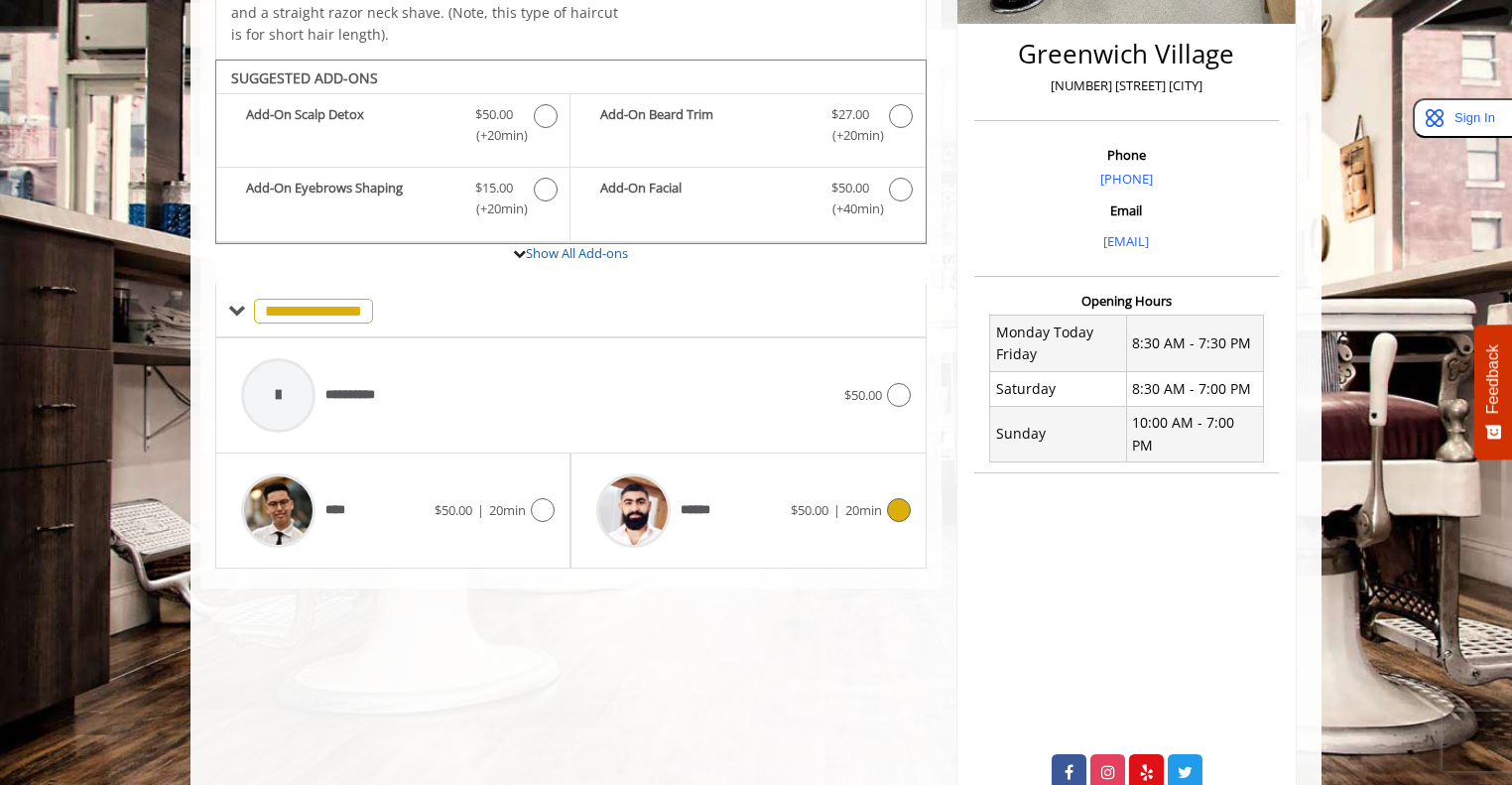 click at bounding box center (899, 510) 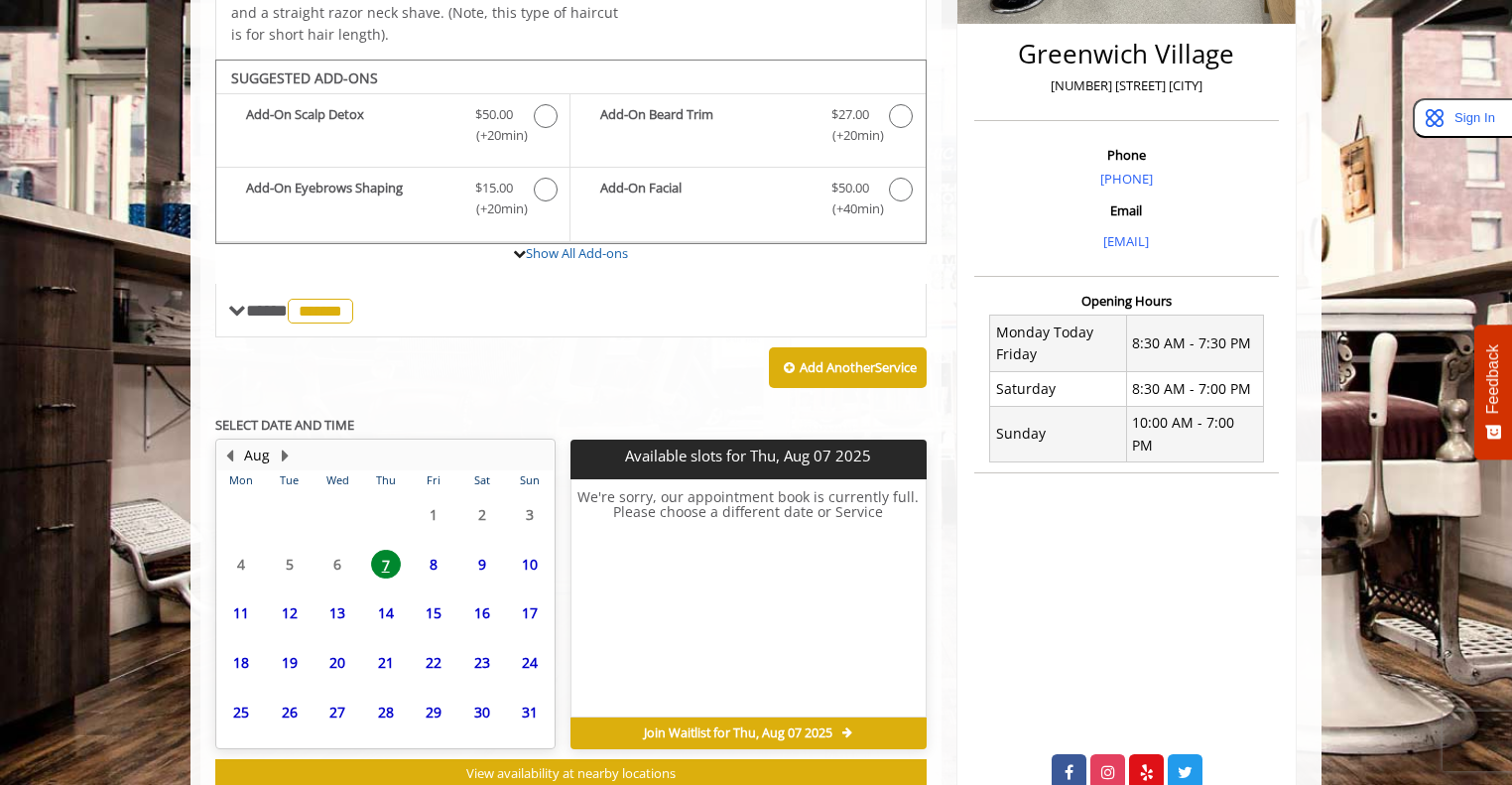 scroll, scrollTop: 555, scrollLeft: 0, axis: vertical 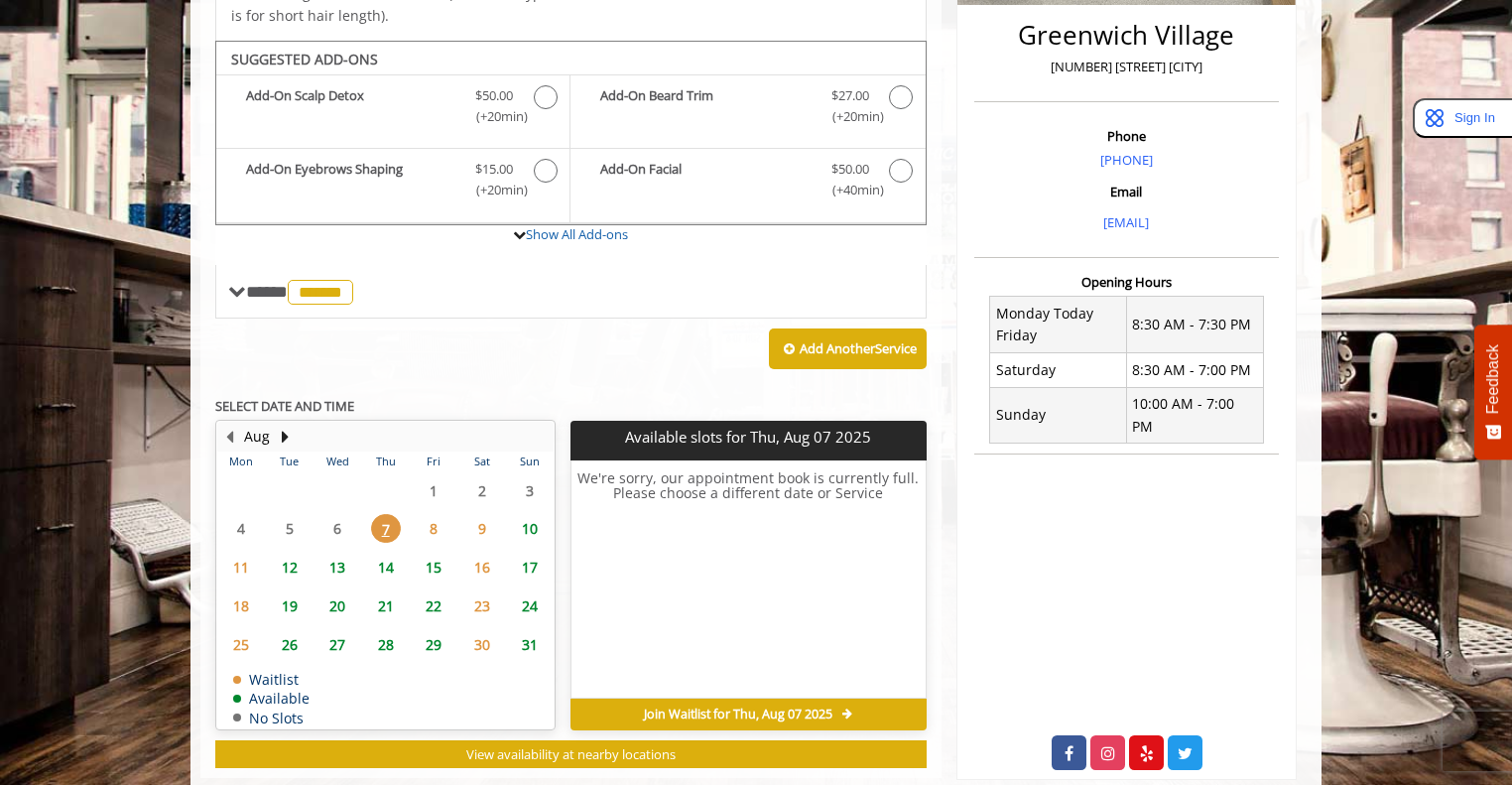 click on "13" 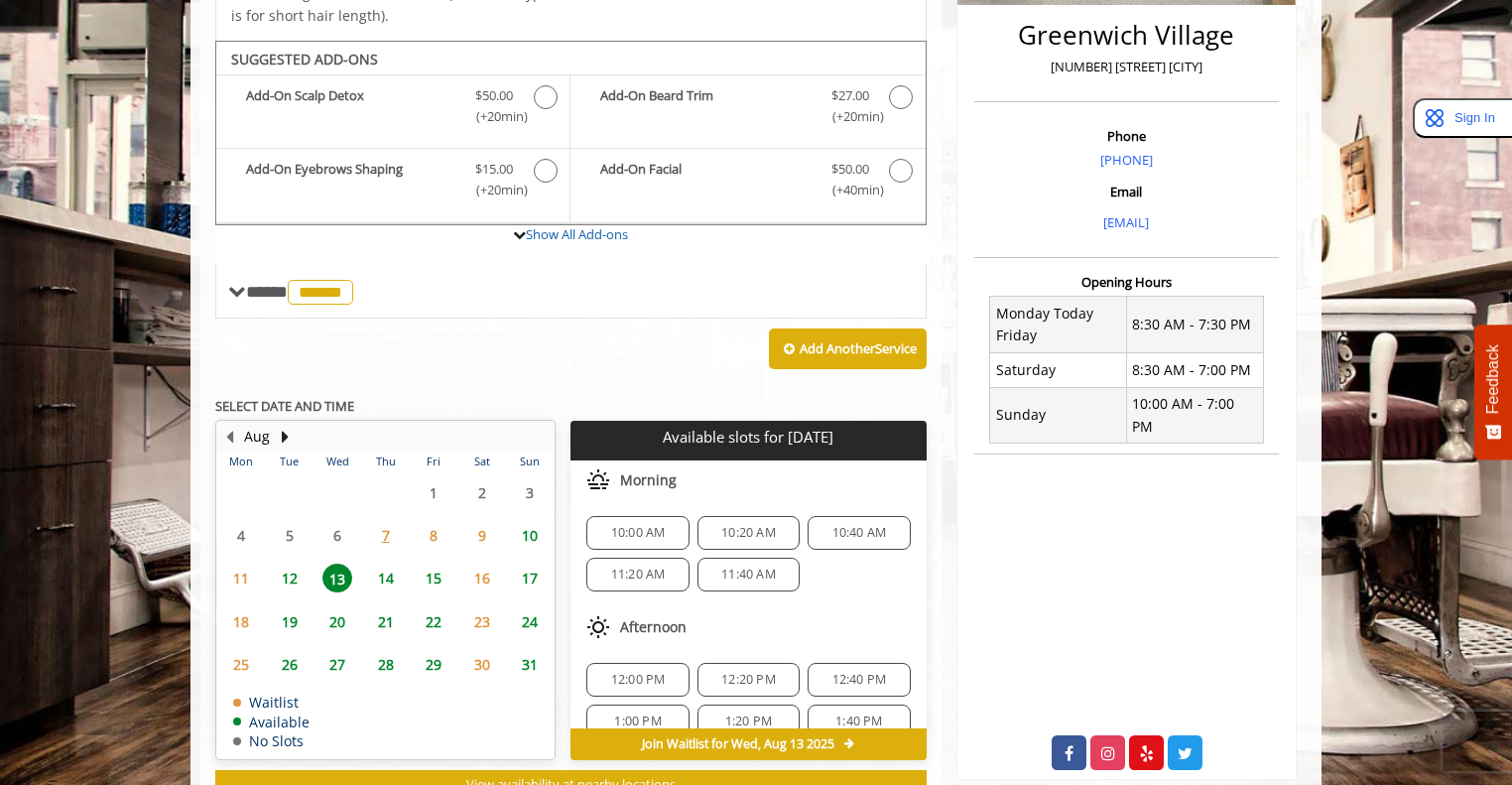 scroll, scrollTop: 585, scrollLeft: 0, axis: vertical 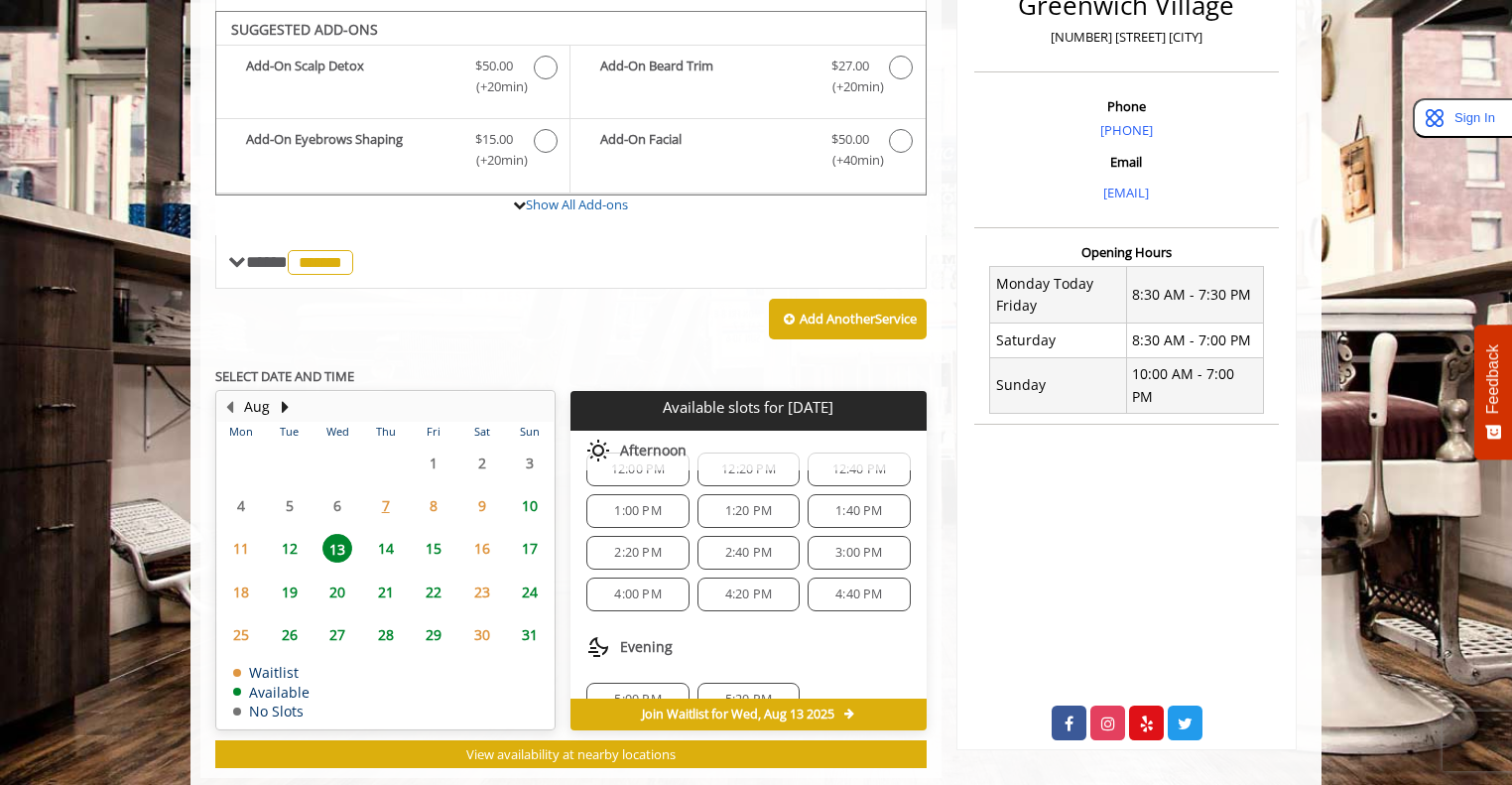click on "14" 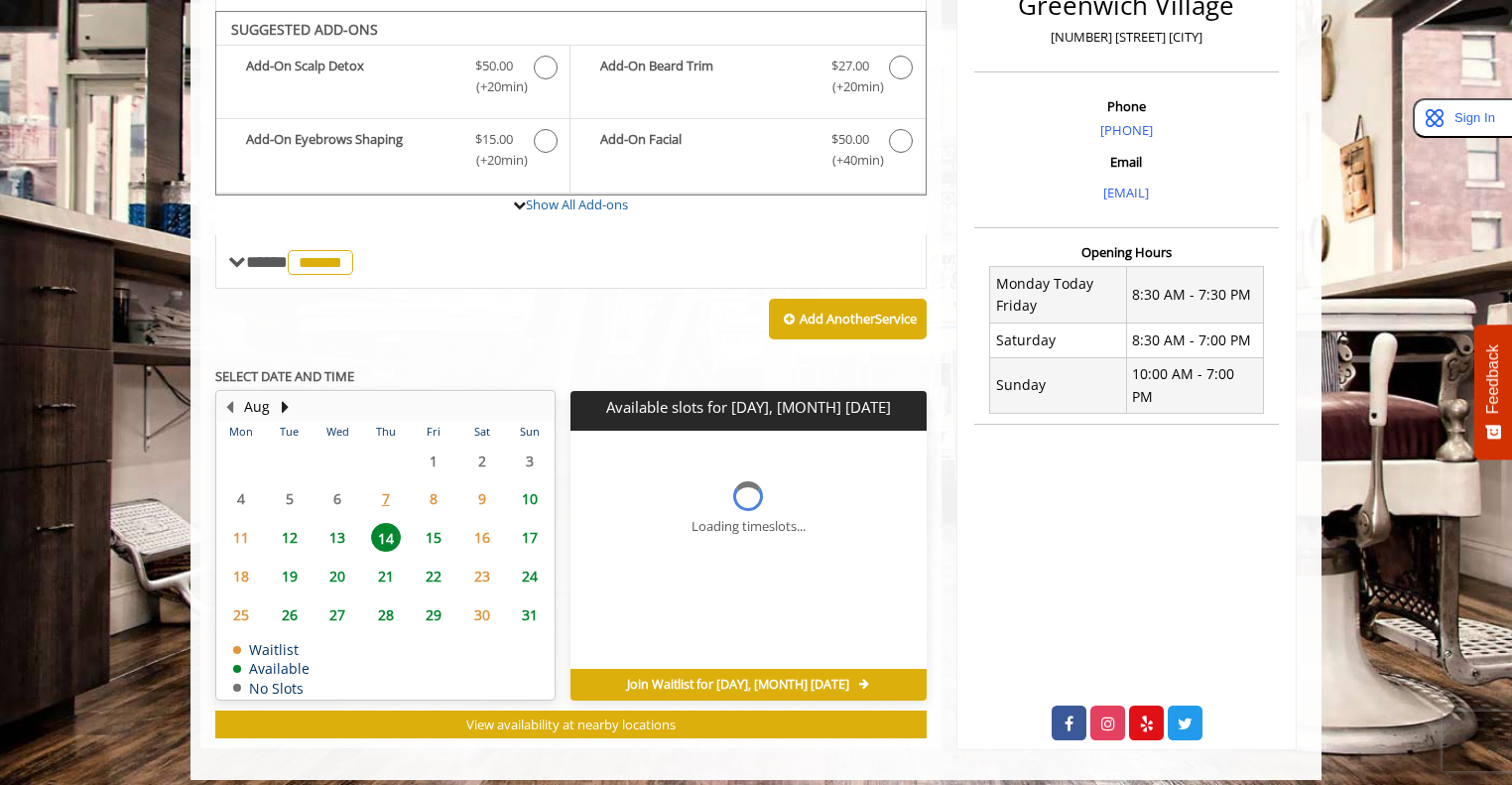 scroll, scrollTop: 555, scrollLeft: 0, axis: vertical 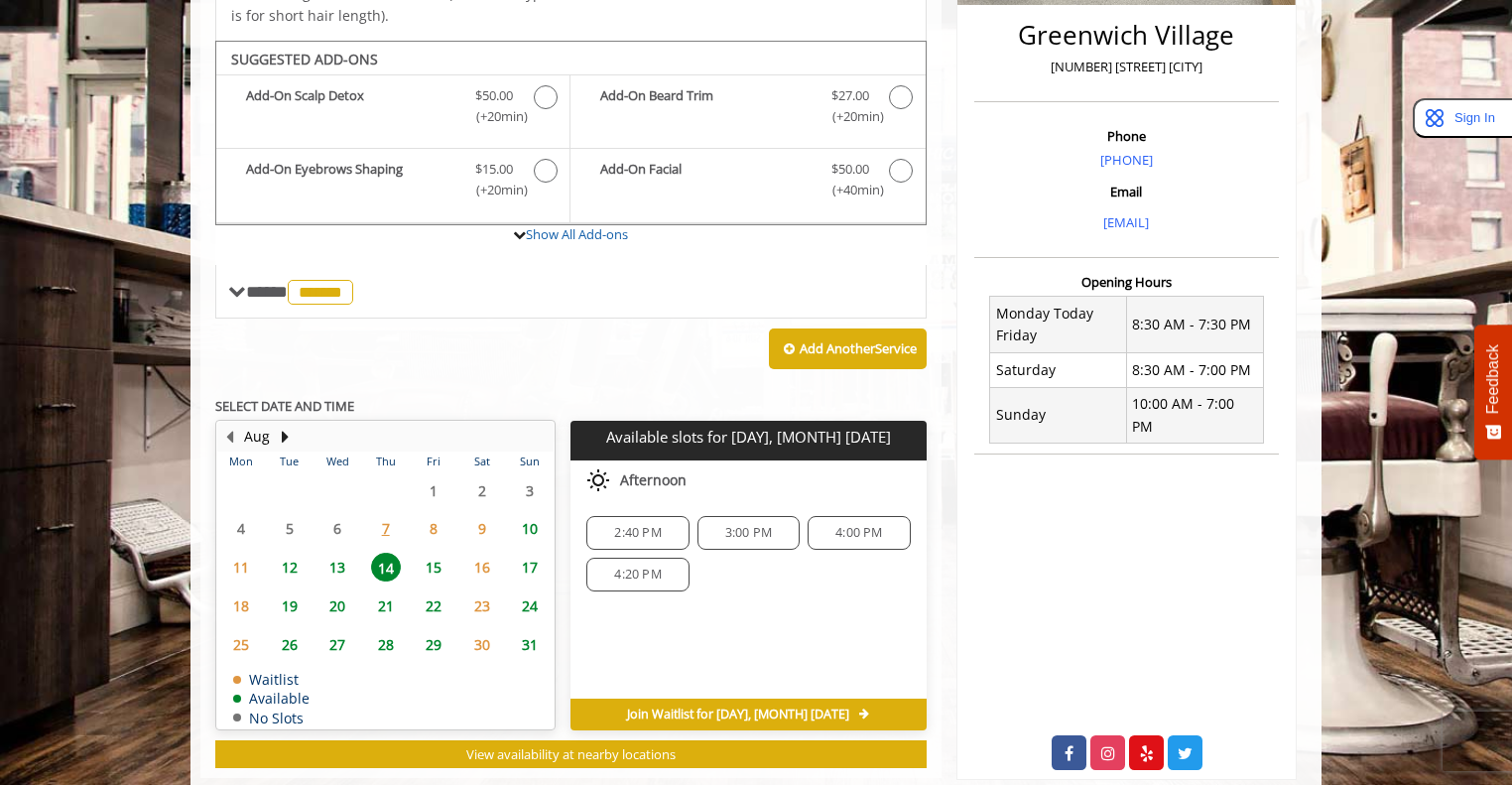 click on "3:00 PM" 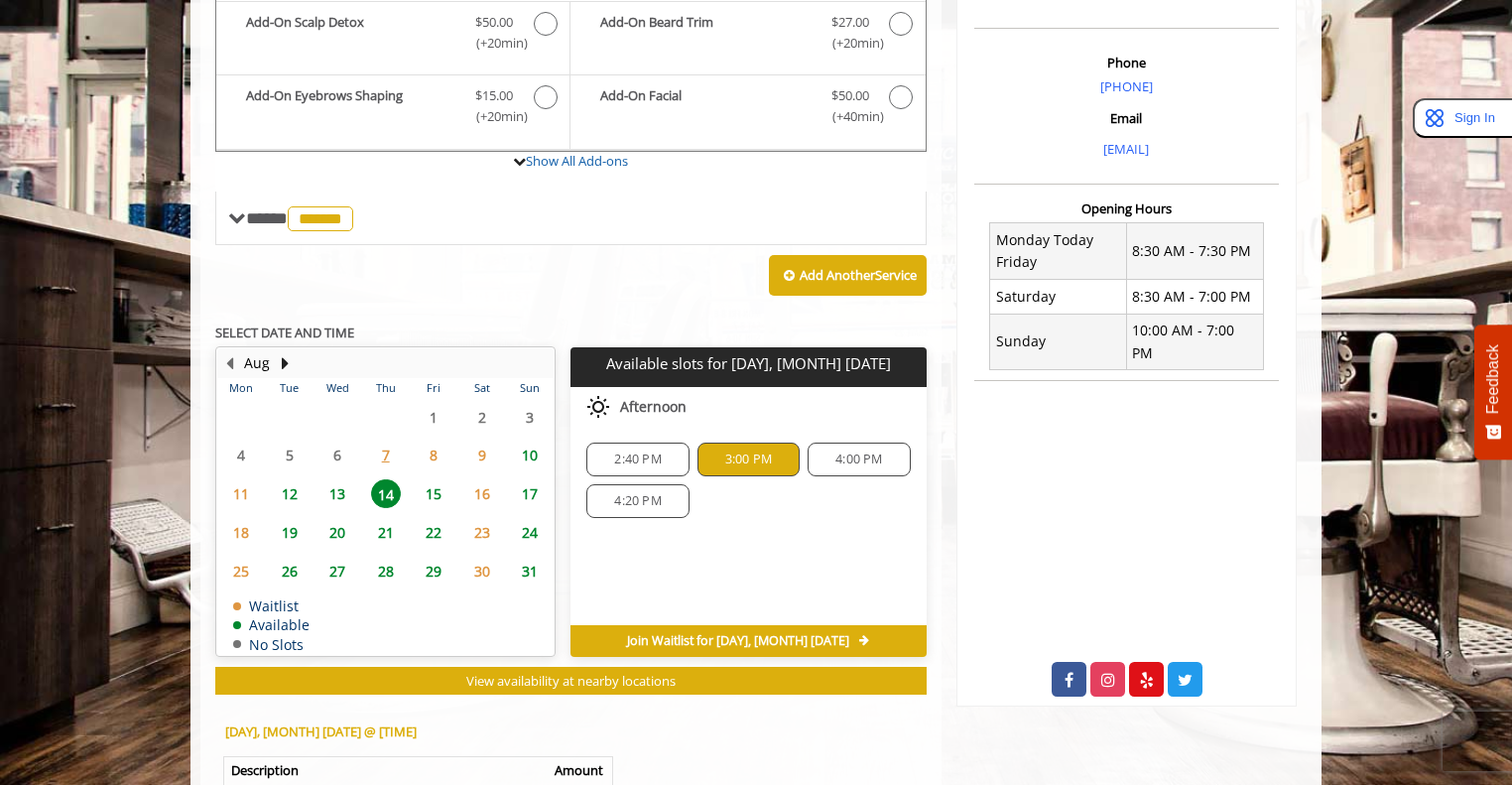scroll, scrollTop: 913, scrollLeft: 0, axis: vertical 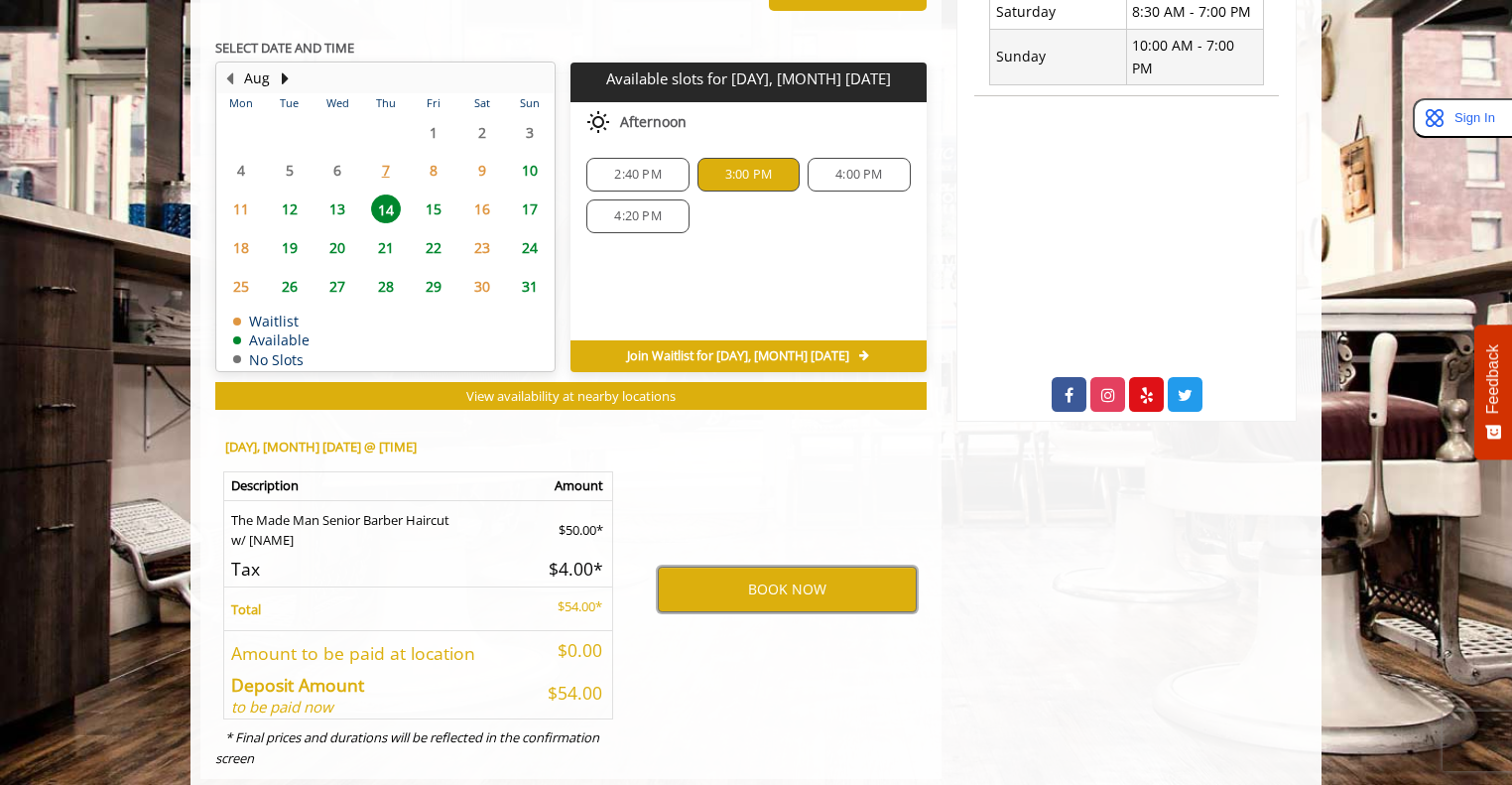 type 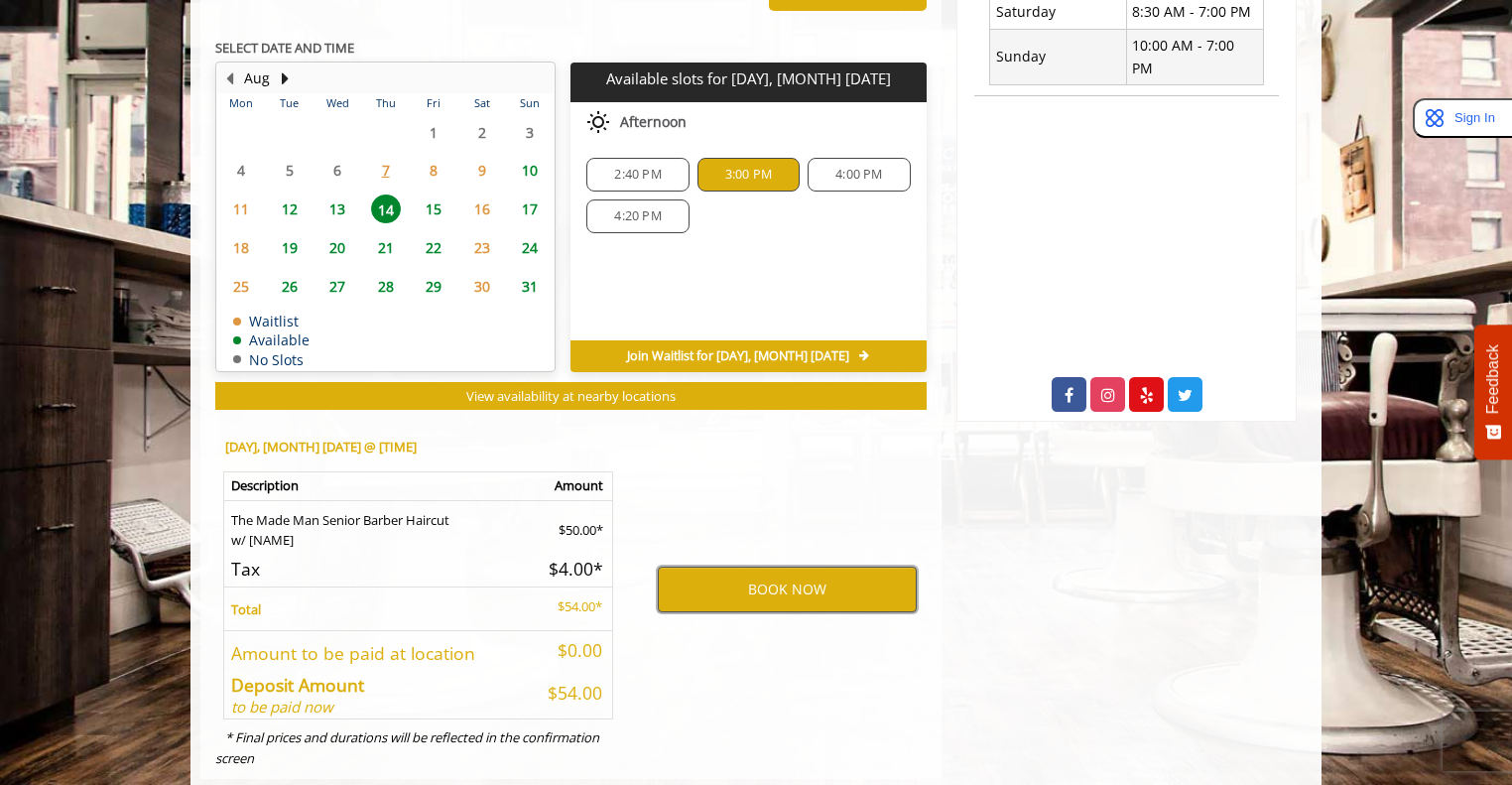 click on "BOOK NOW" at bounding box center [787, 589] 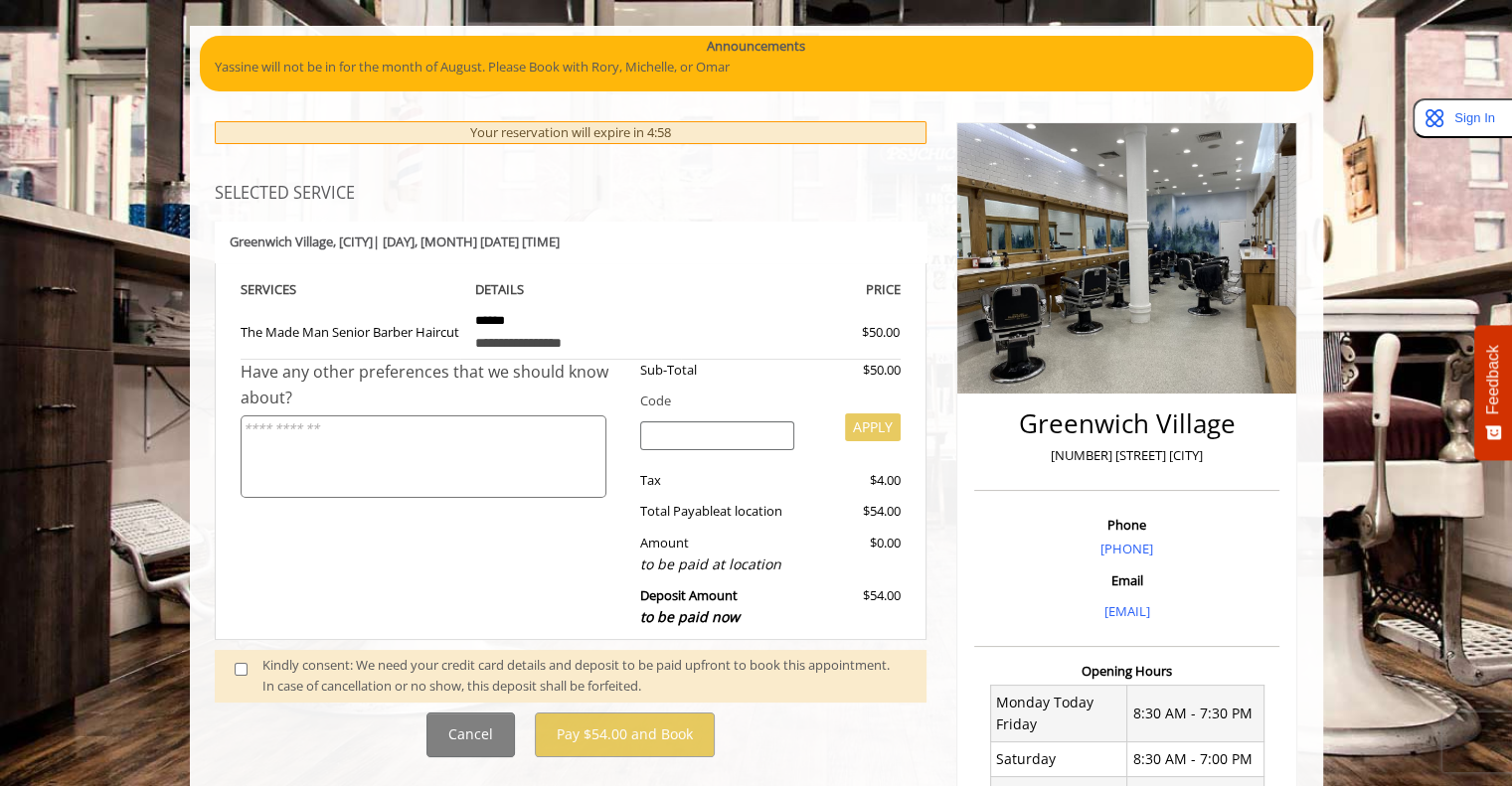 scroll, scrollTop: 170, scrollLeft: 0, axis: vertical 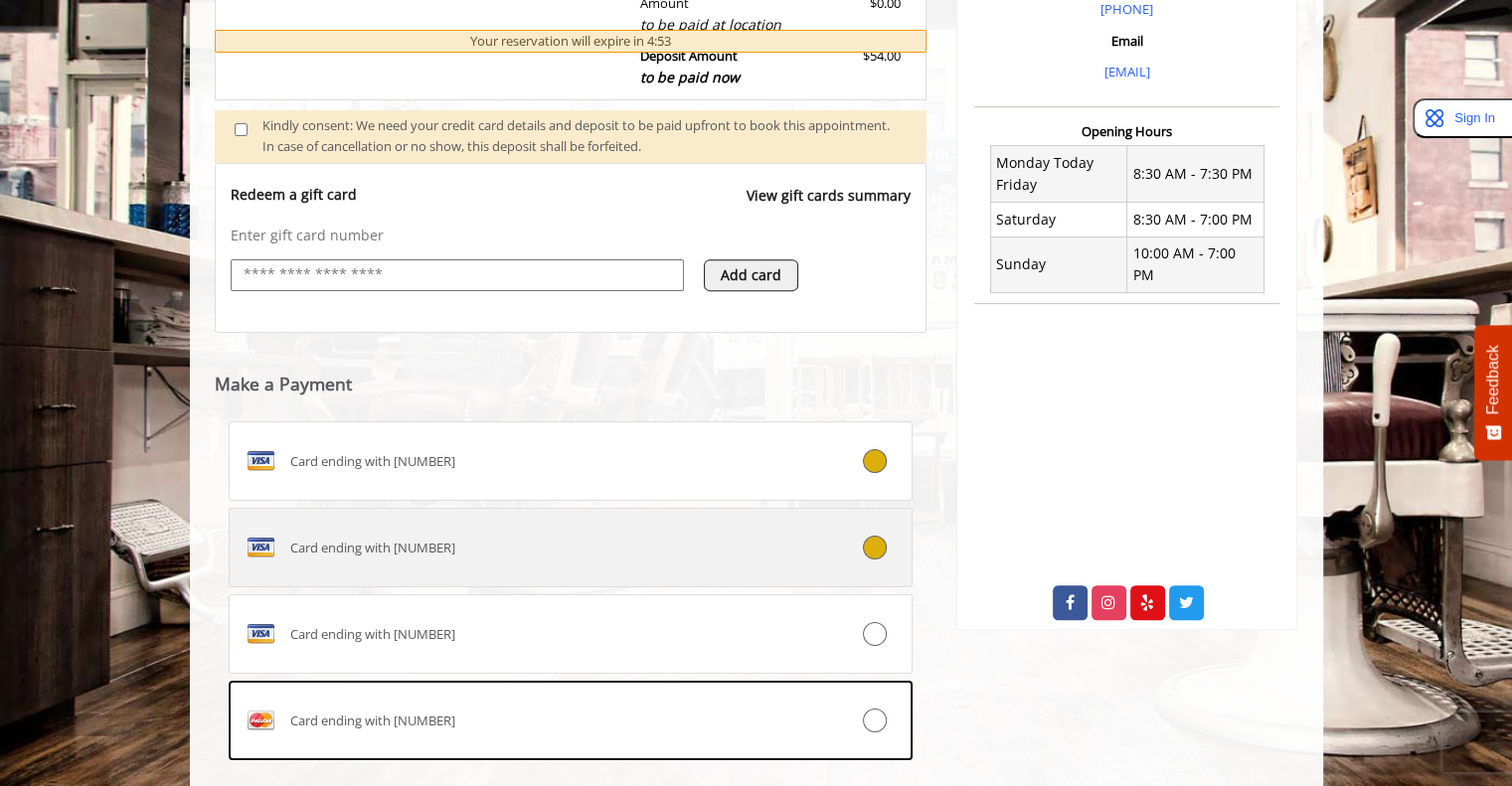 click on "Card ending with 6228" 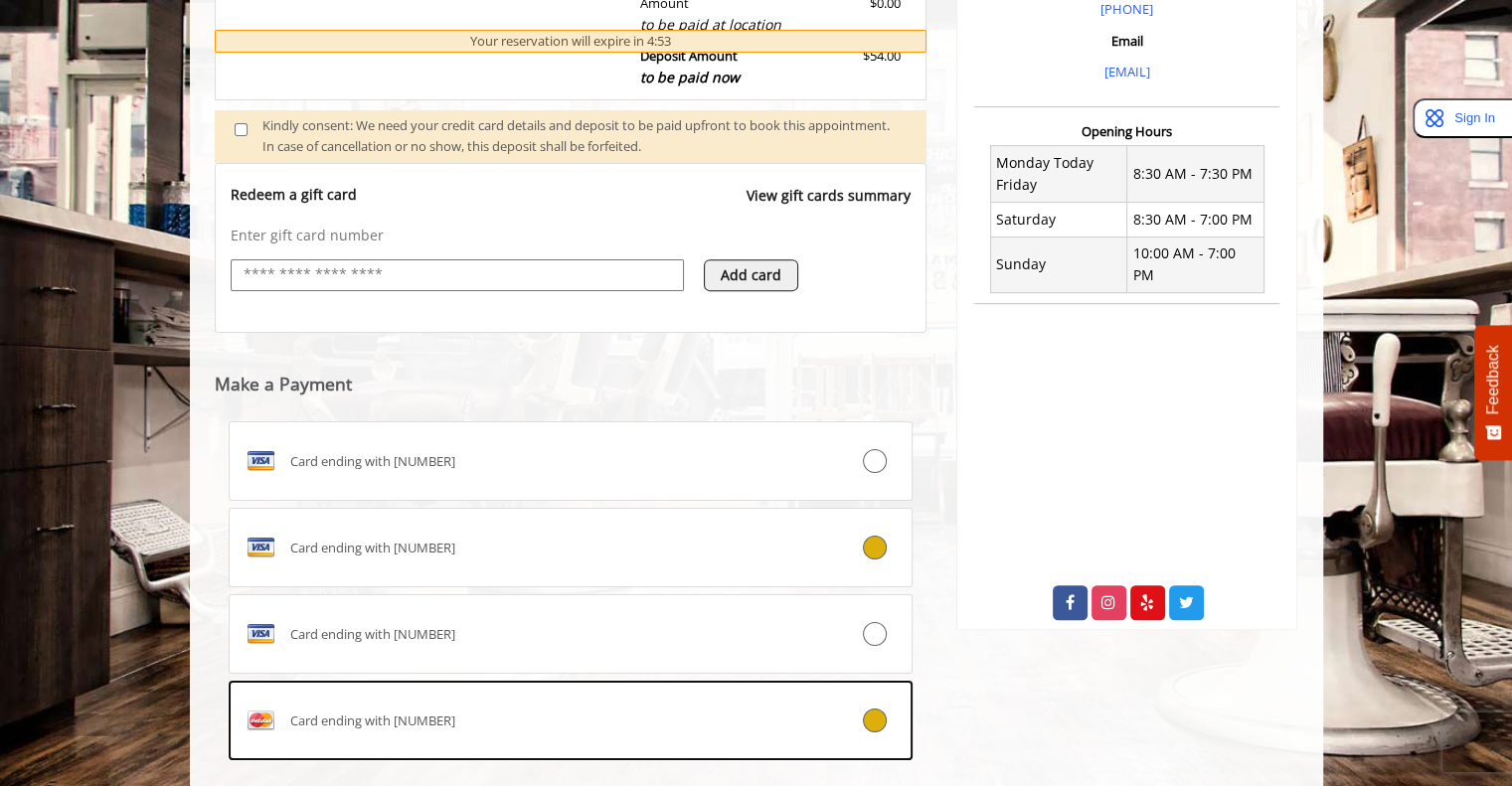 scroll, scrollTop: 890, scrollLeft: 0, axis: vertical 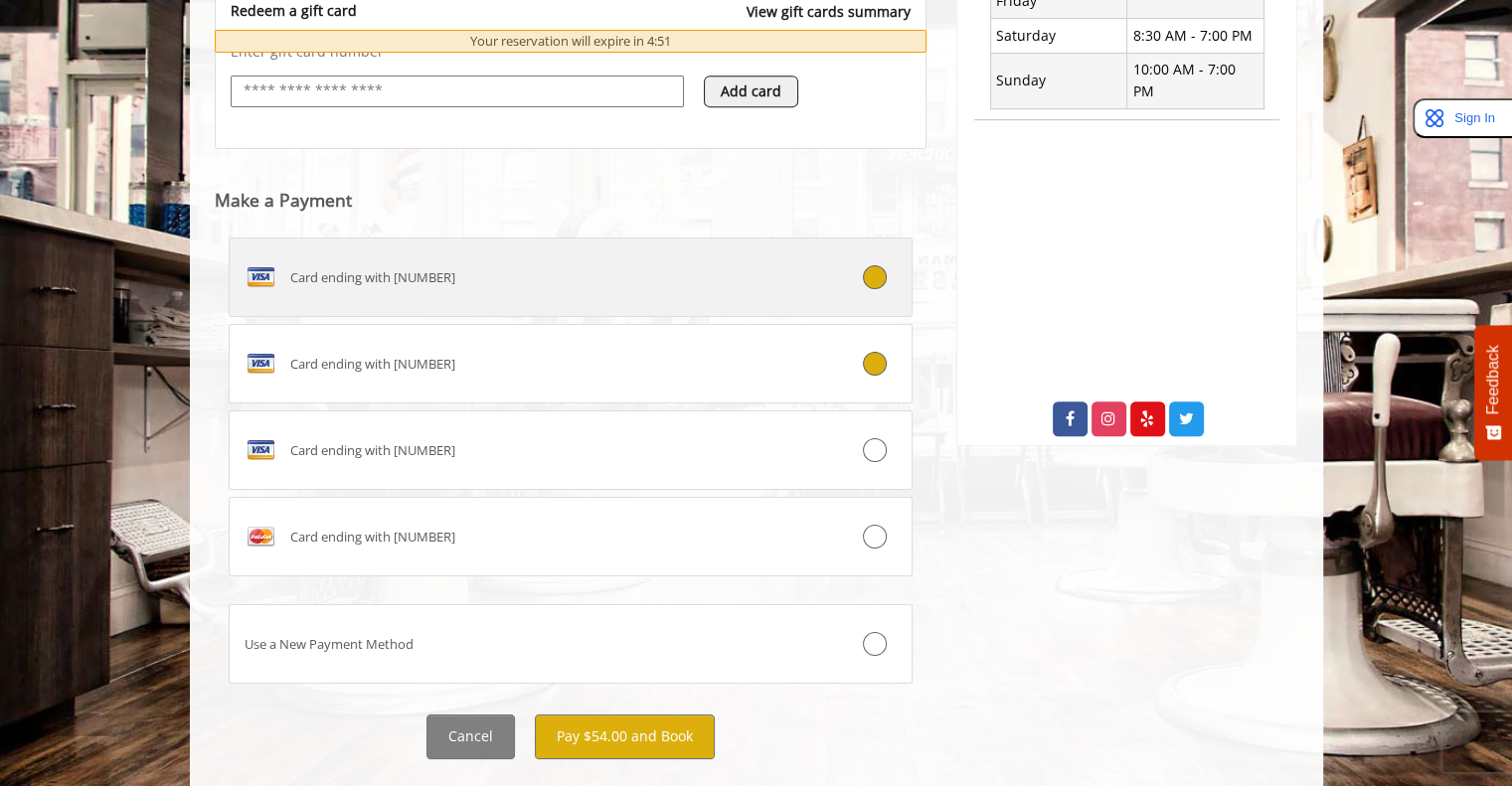 click on "Card ending with 6228" 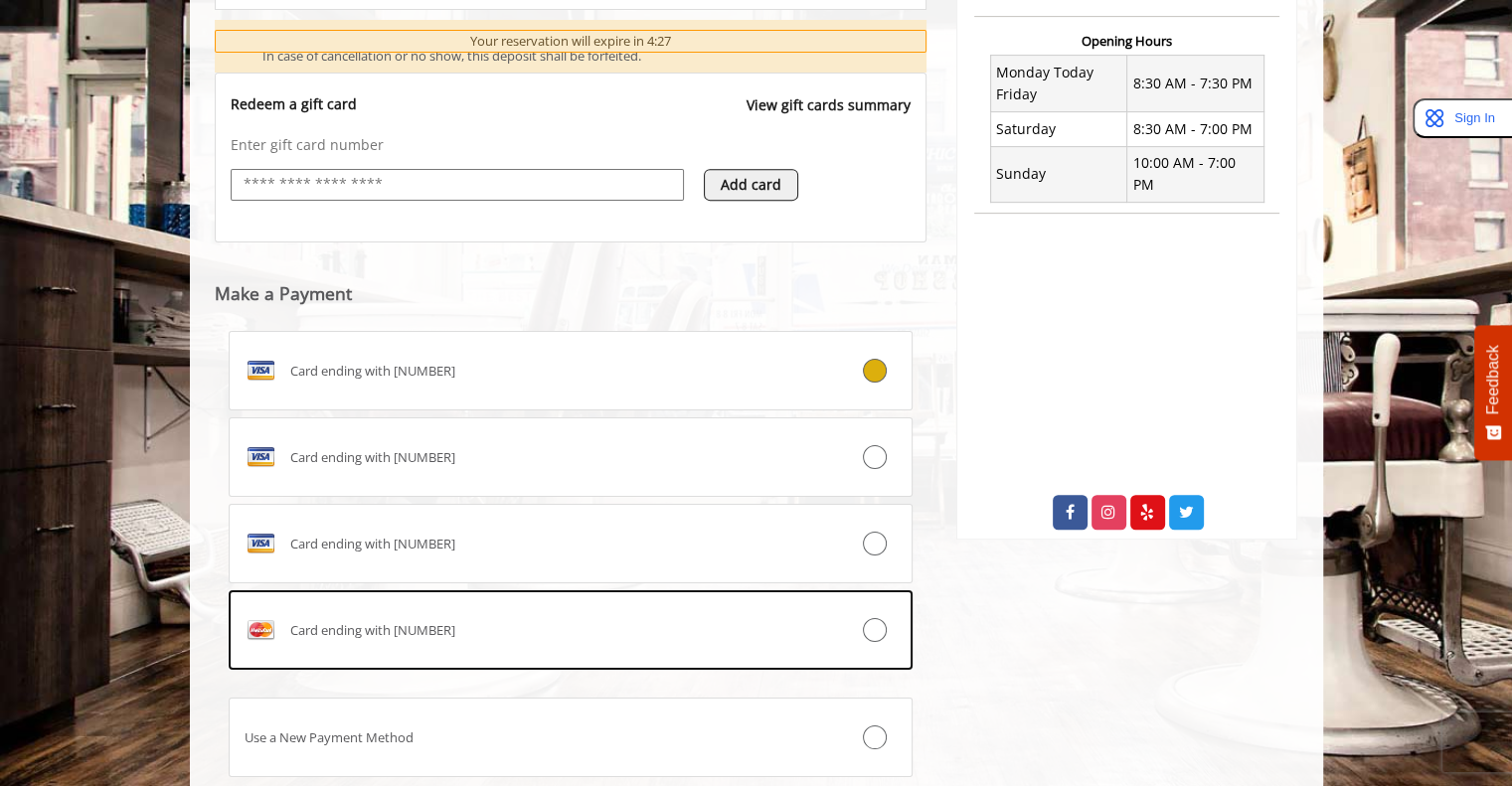 scroll, scrollTop: 890, scrollLeft: 0, axis: vertical 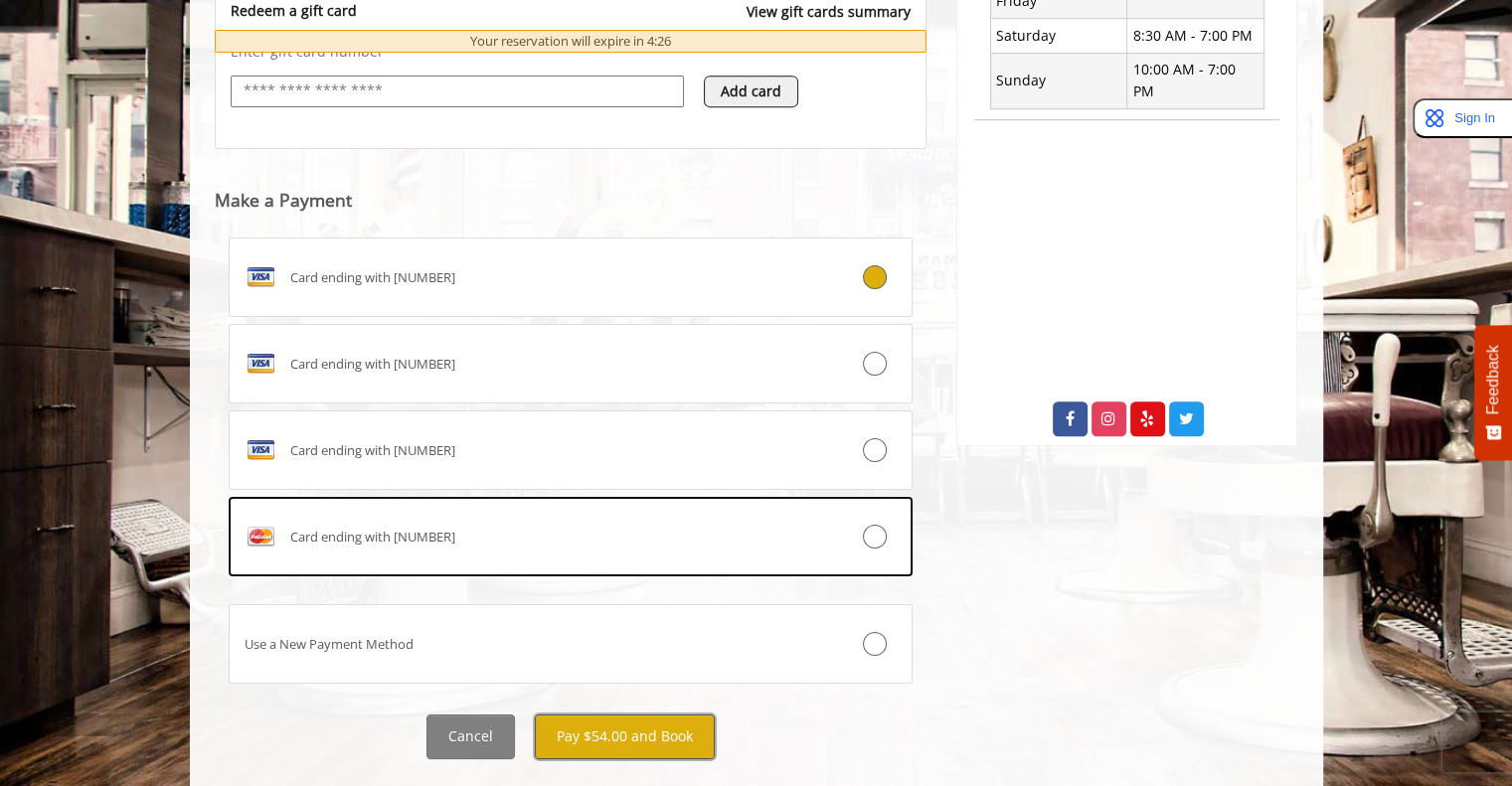 click on "Pay $54.00 and Book" at bounding box center (624, 736) 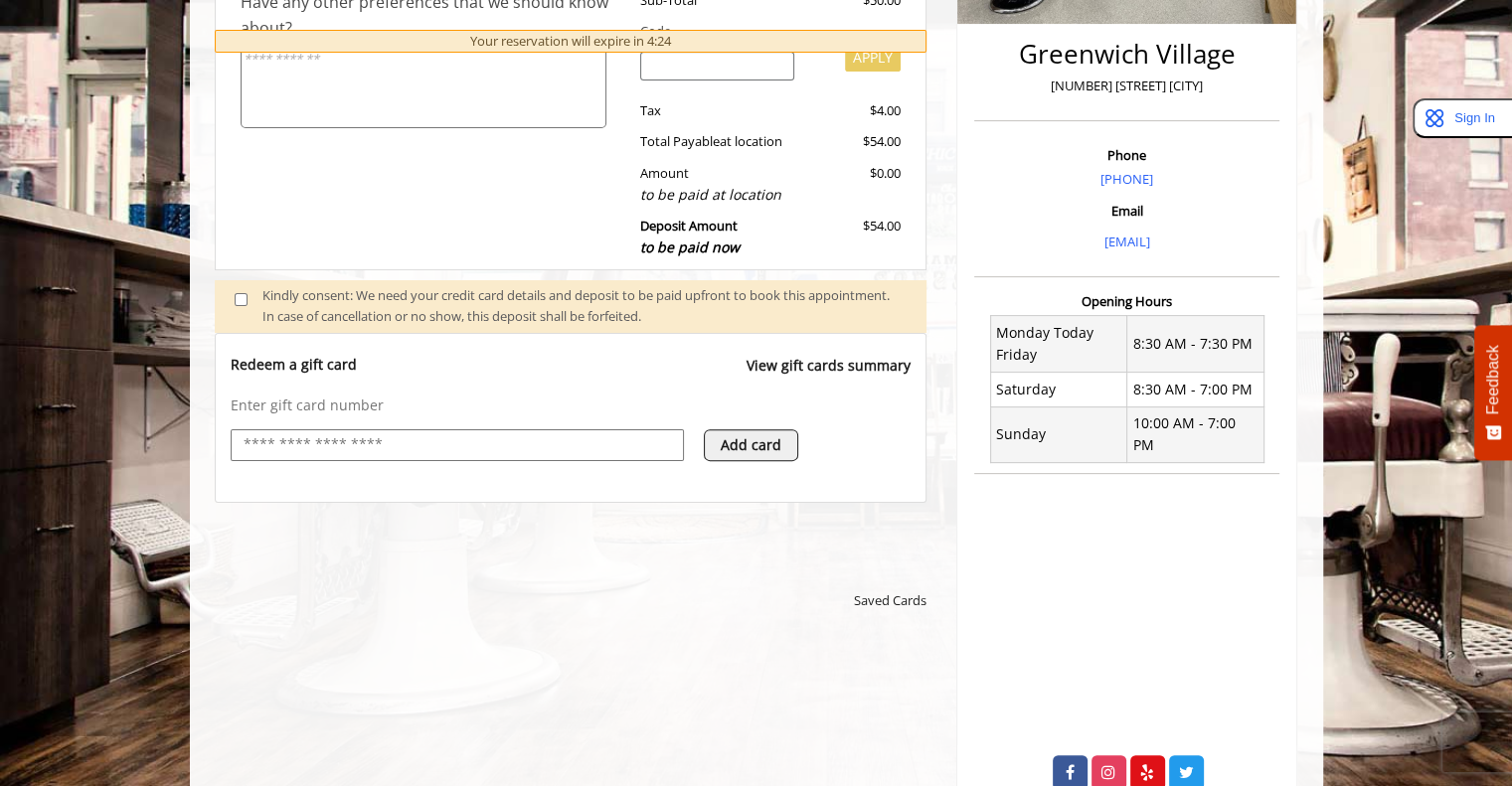 scroll, scrollTop: 890, scrollLeft: 0, axis: vertical 